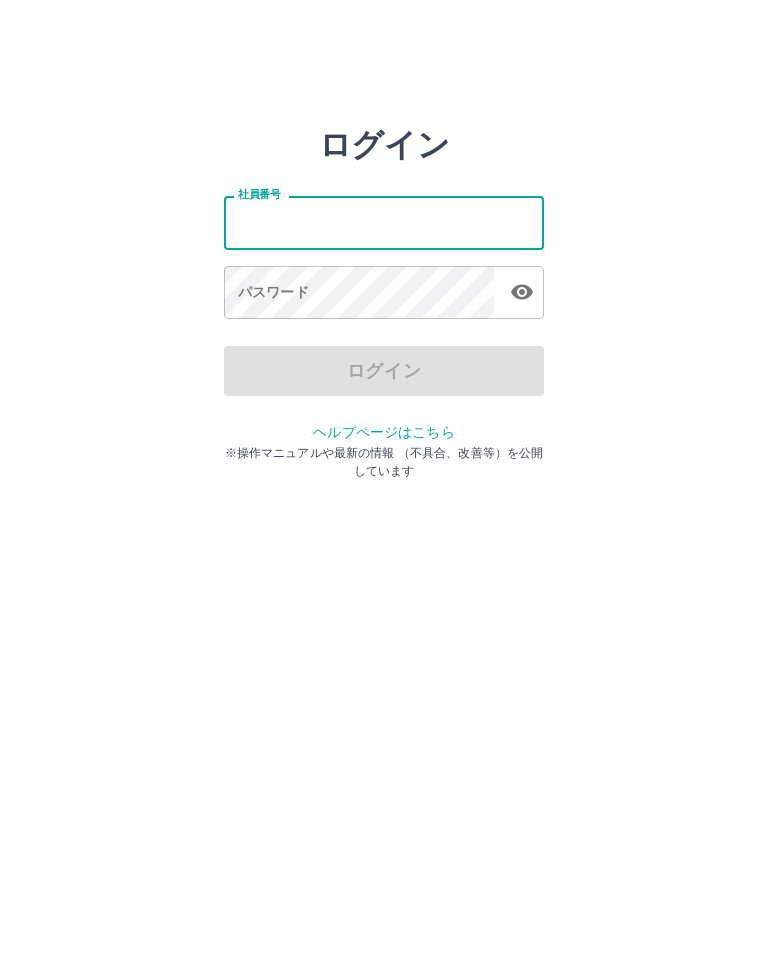 scroll, scrollTop: 0, scrollLeft: 0, axis: both 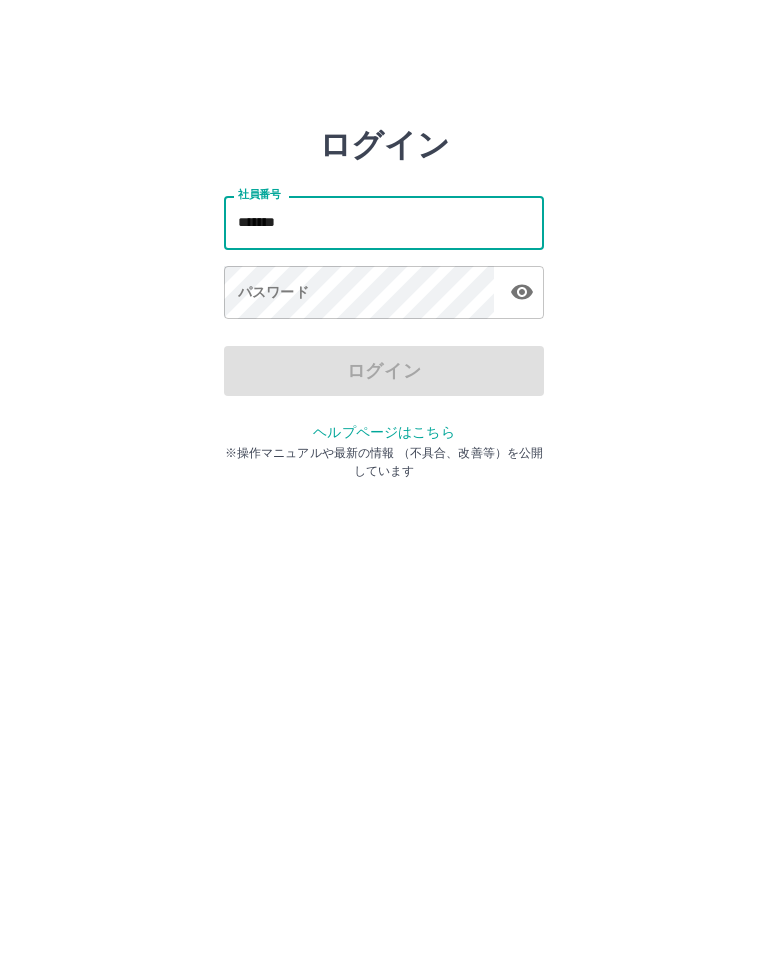 type on "*******" 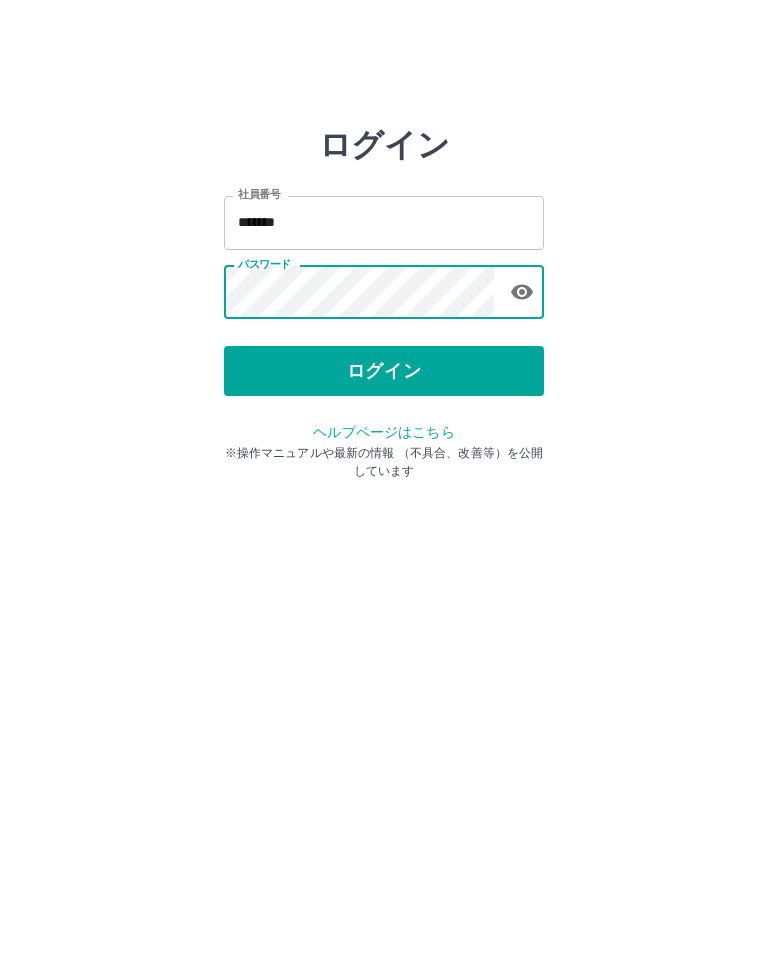 click on "ログイン" at bounding box center [384, 371] 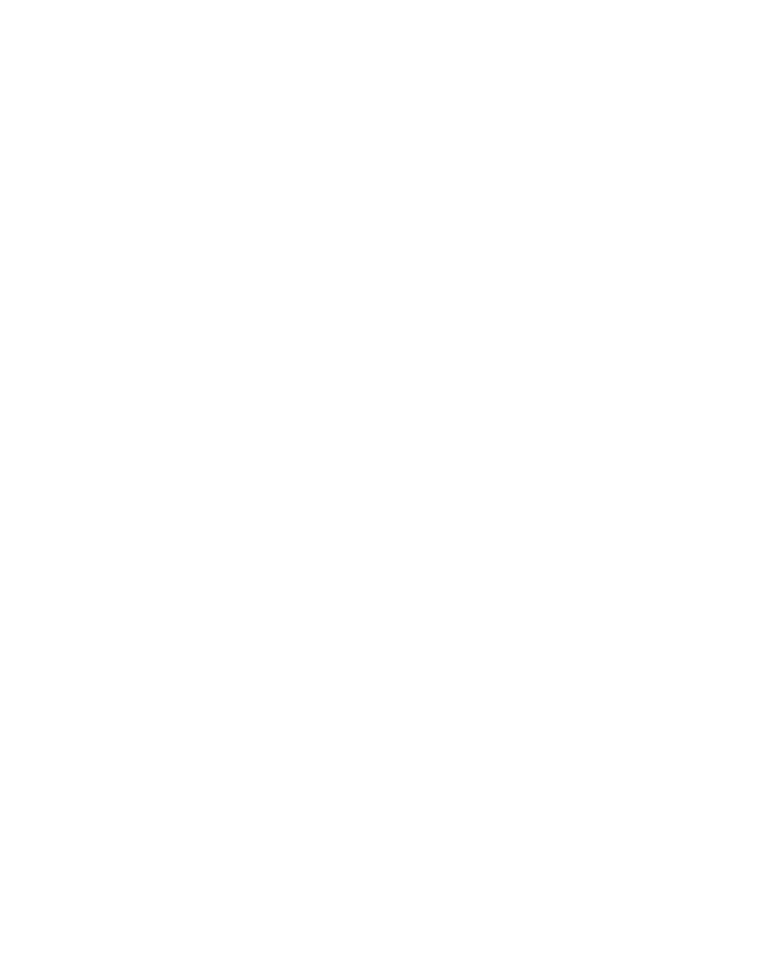 scroll, scrollTop: 0, scrollLeft: 0, axis: both 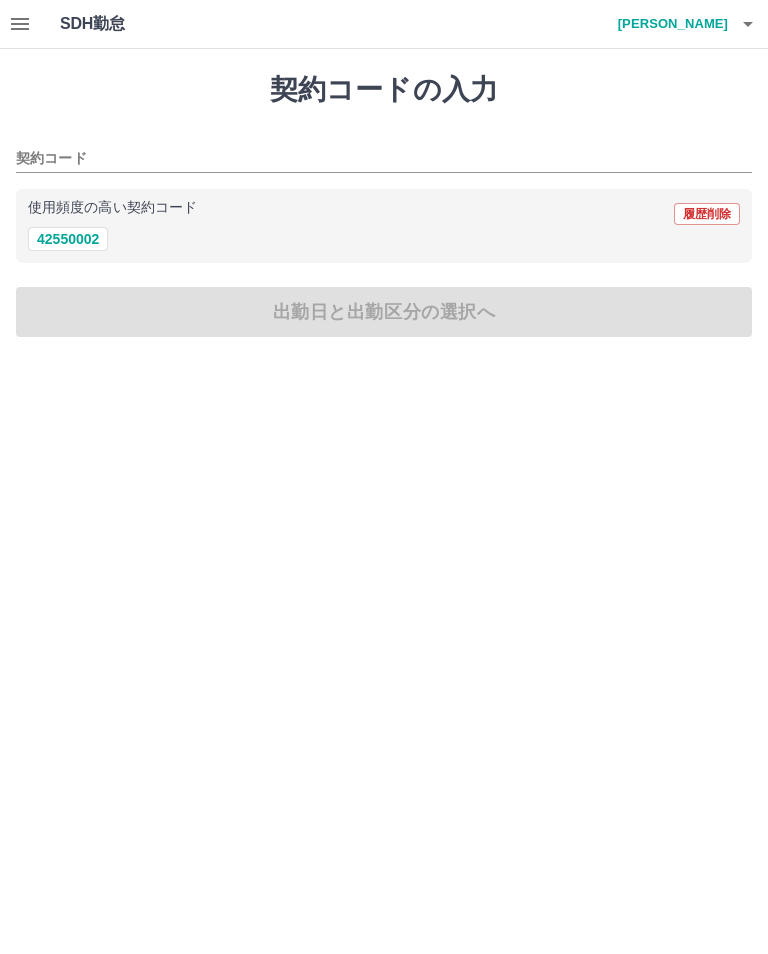 click on "42550002" at bounding box center [68, 239] 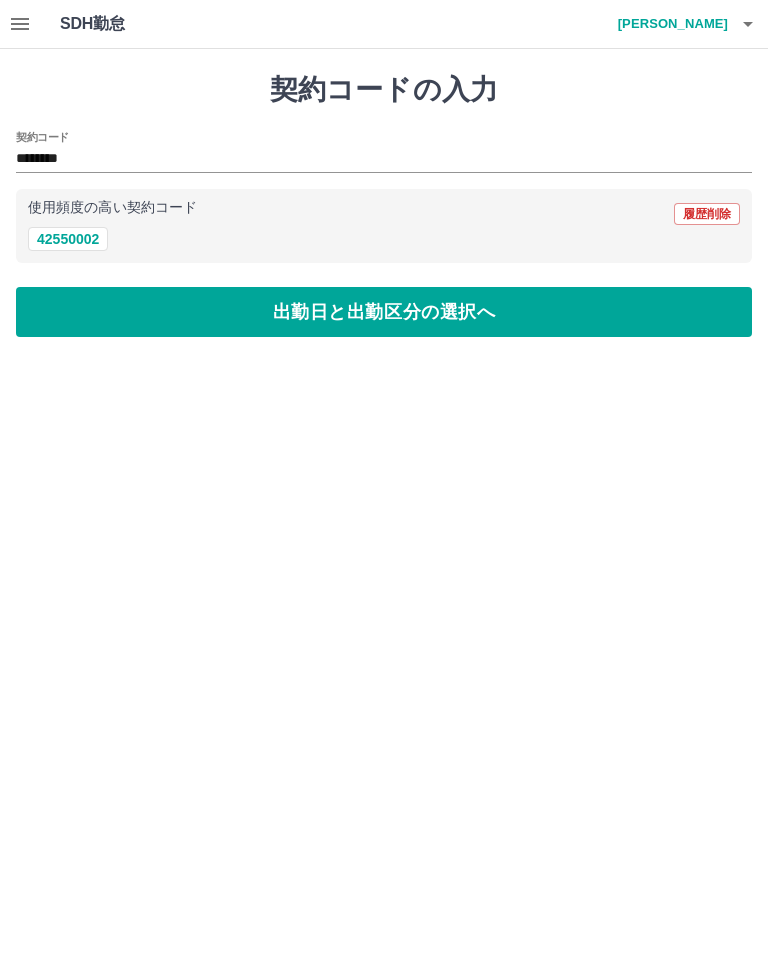 click on "出勤日と出勤区分の選択へ" at bounding box center (384, 312) 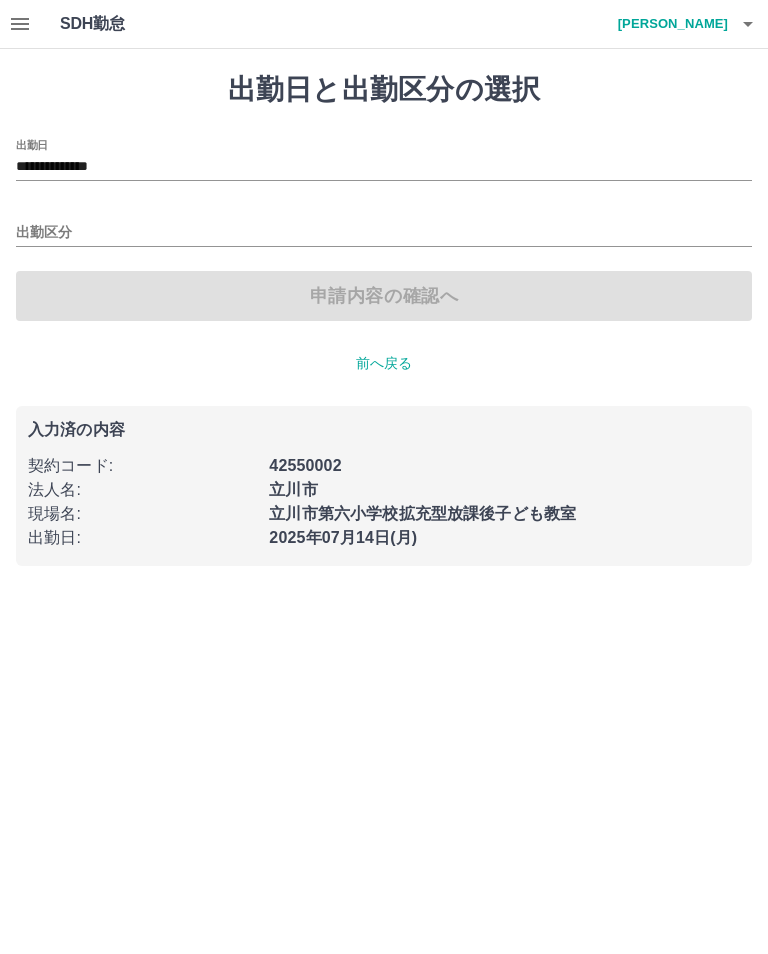 click on "出勤区分" at bounding box center (384, 233) 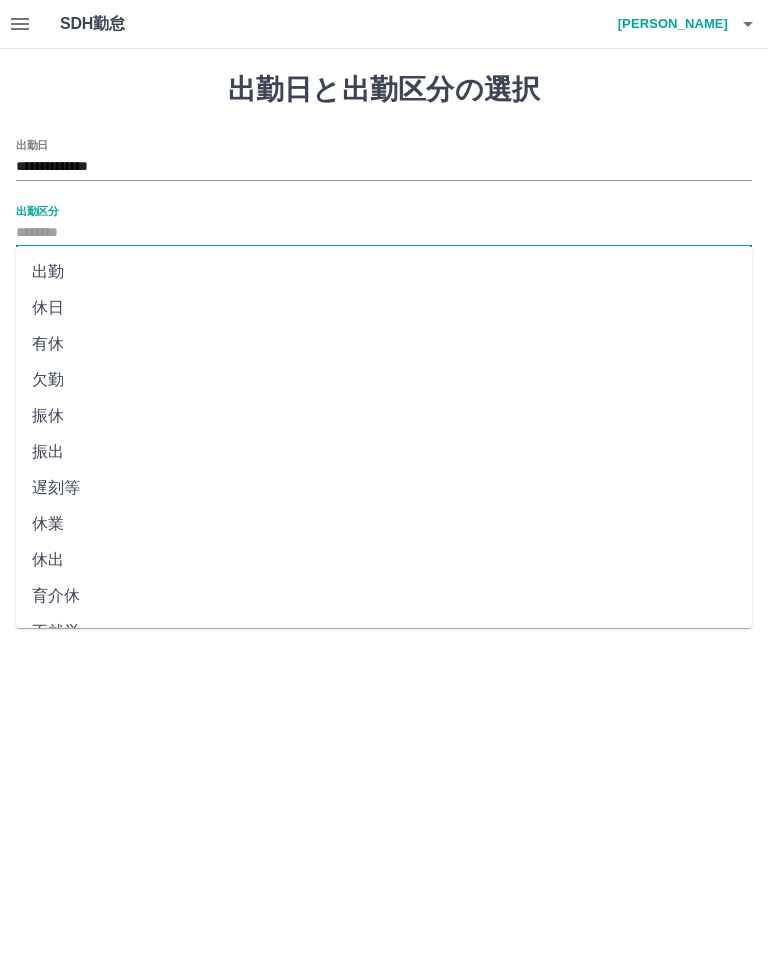 click on "出勤" at bounding box center (384, 272) 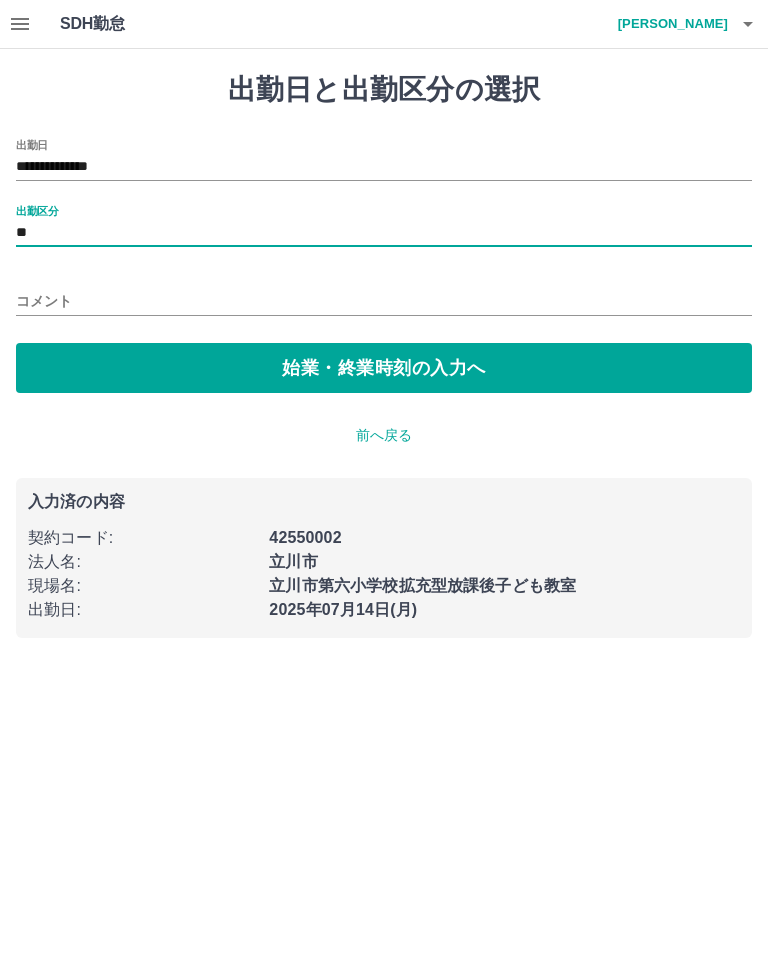 click on "始業・終業時刻の入力へ" at bounding box center (384, 368) 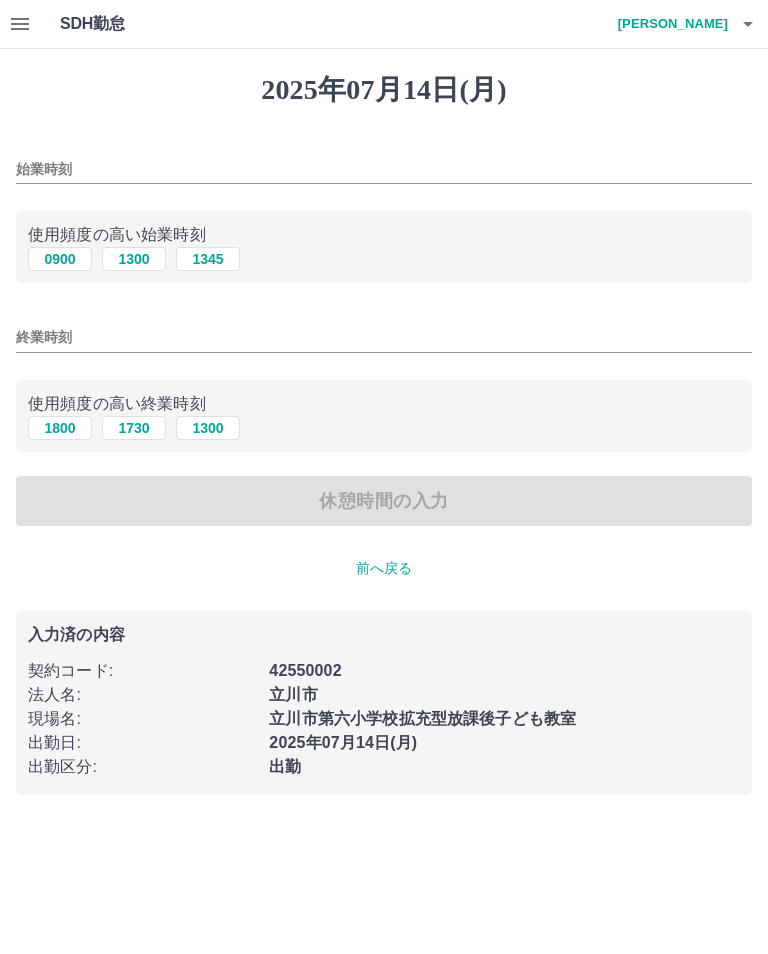 click on "1345" at bounding box center (208, 259) 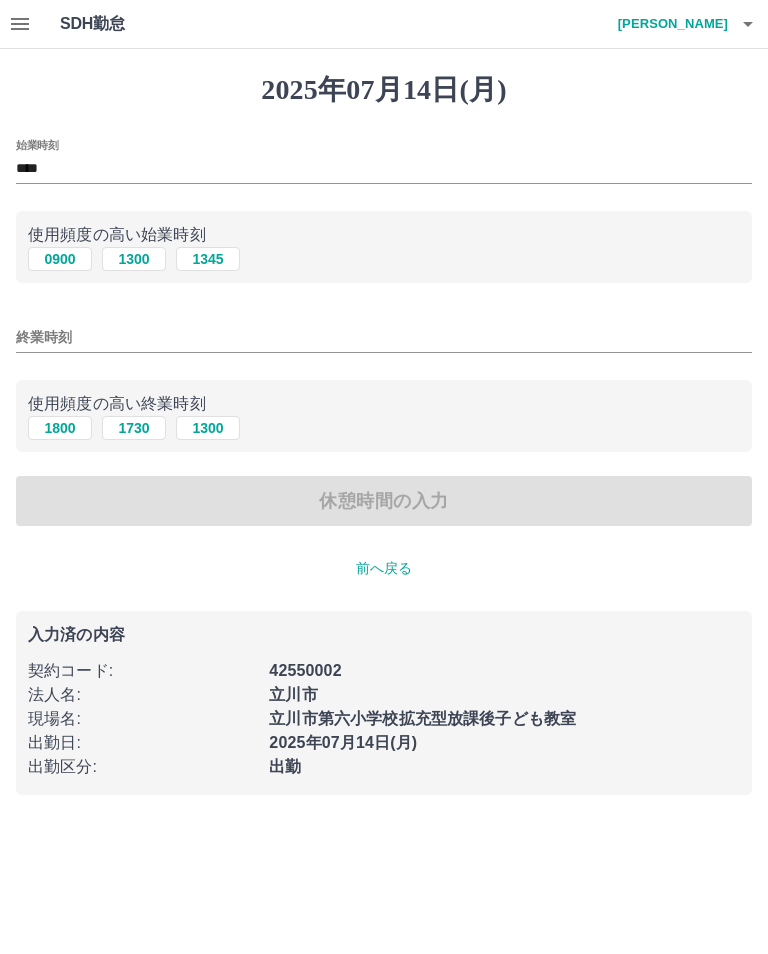 click on "1730" at bounding box center (134, 428) 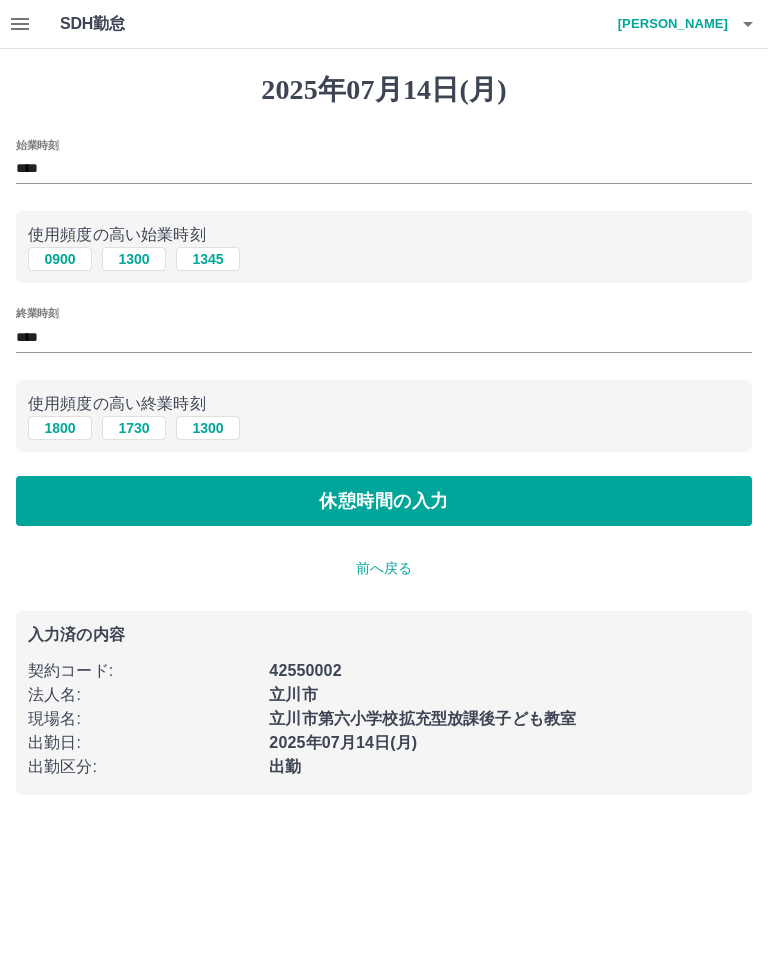 click on "休憩時間の入力" at bounding box center (384, 501) 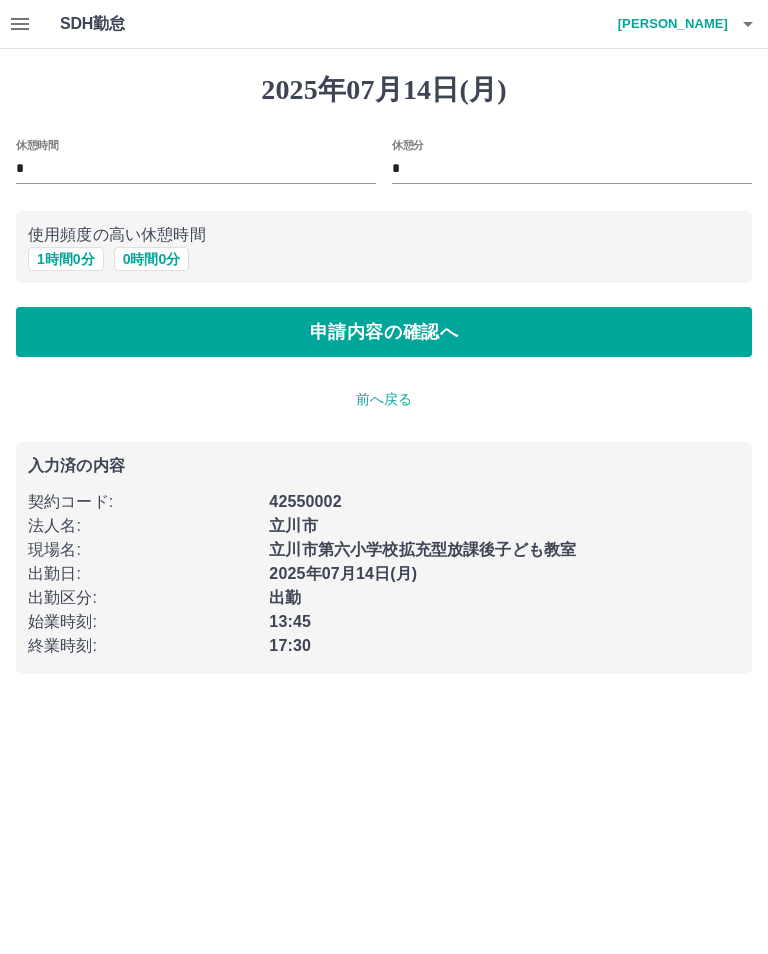click on "0 時間 0 分" at bounding box center [152, 259] 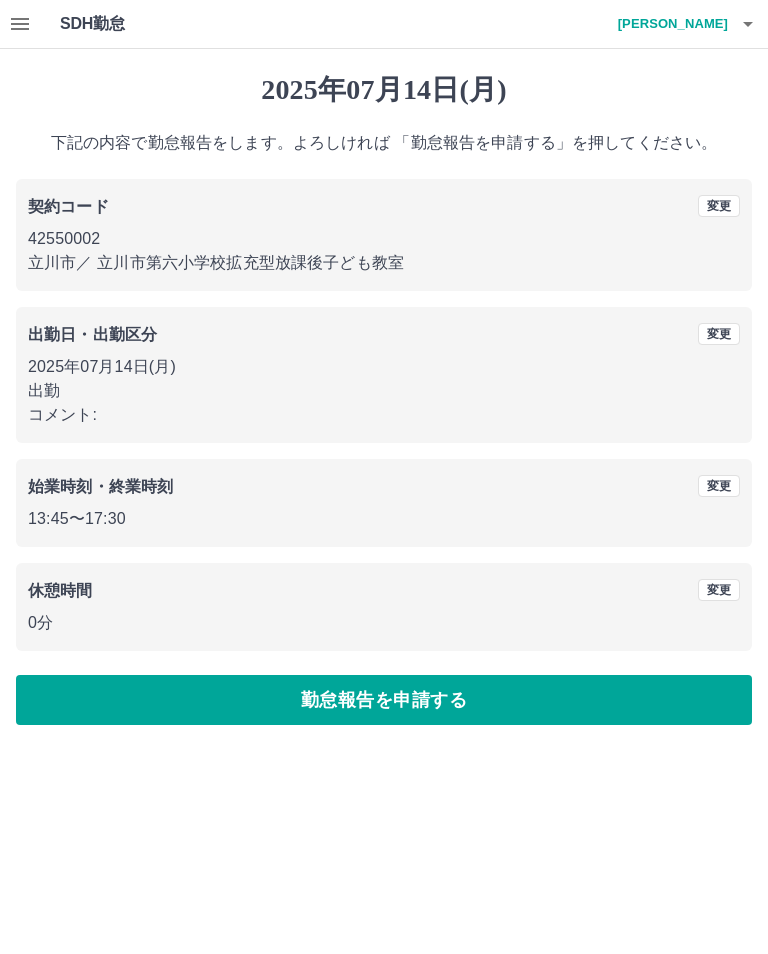 click on "勤怠報告を申請する" at bounding box center [384, 700] 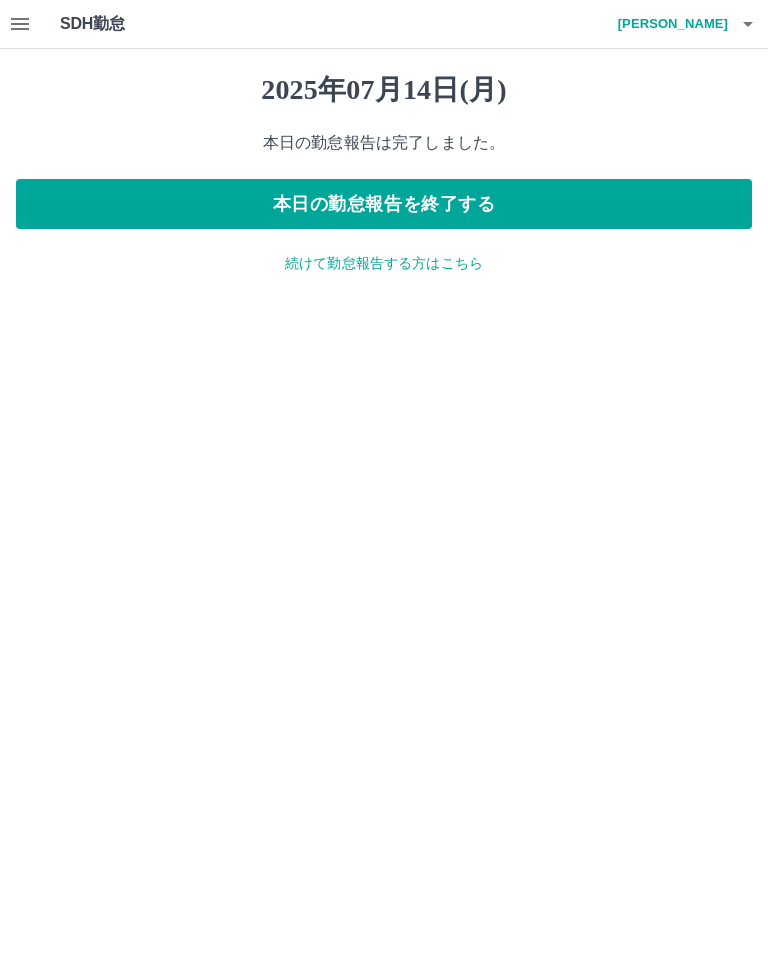 click on "長澤　翔太" at bounding box center [668, 24] 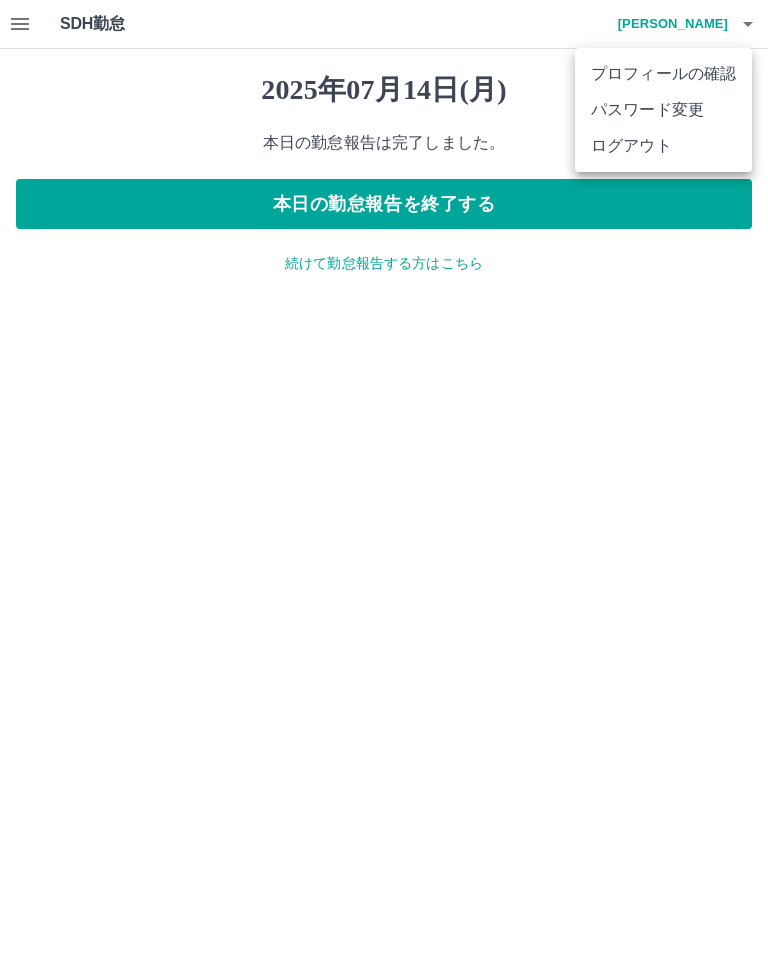 click at bounding box center [384, 477] 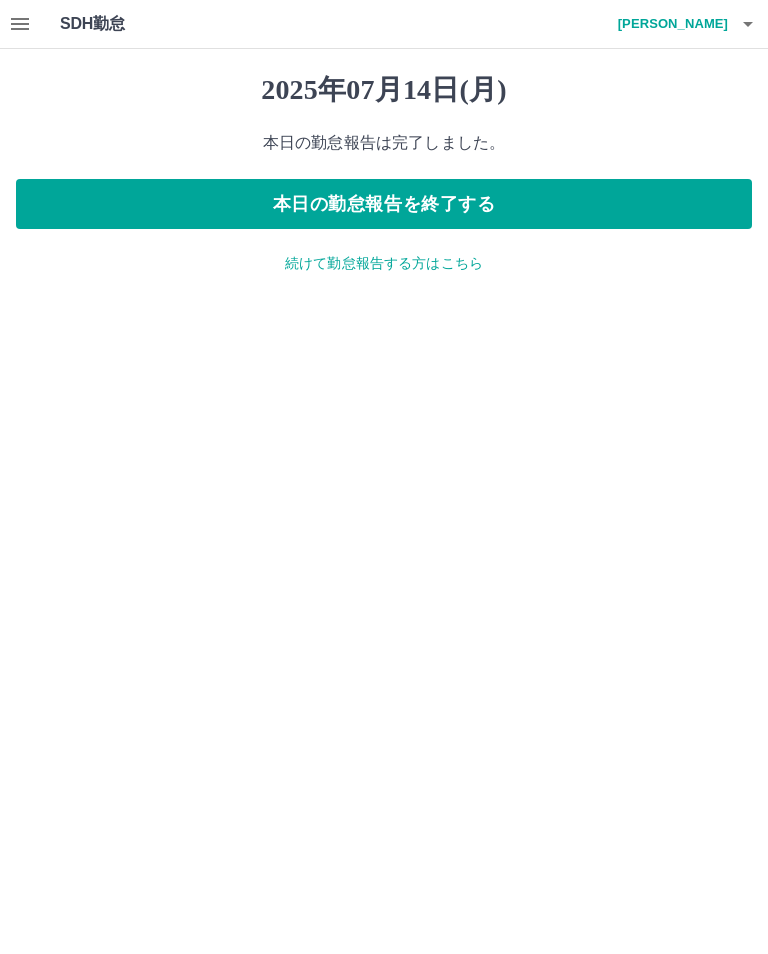 click at bounding box center (384, 477) 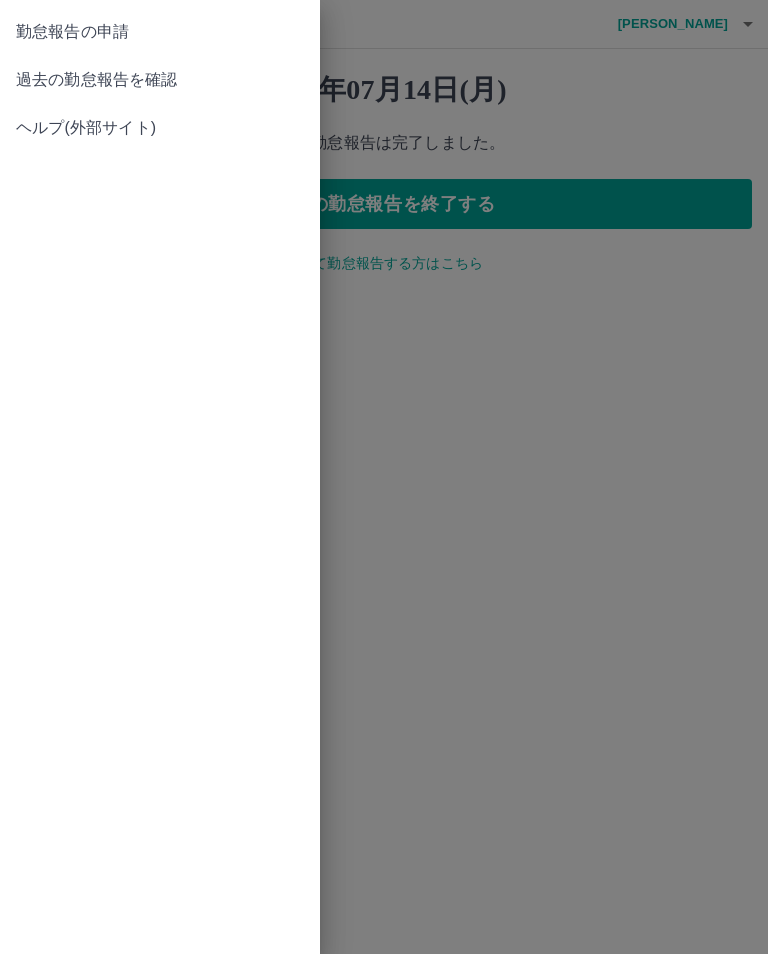click on "過去の勤怠報告を確認" at bounding box center (160, 80) 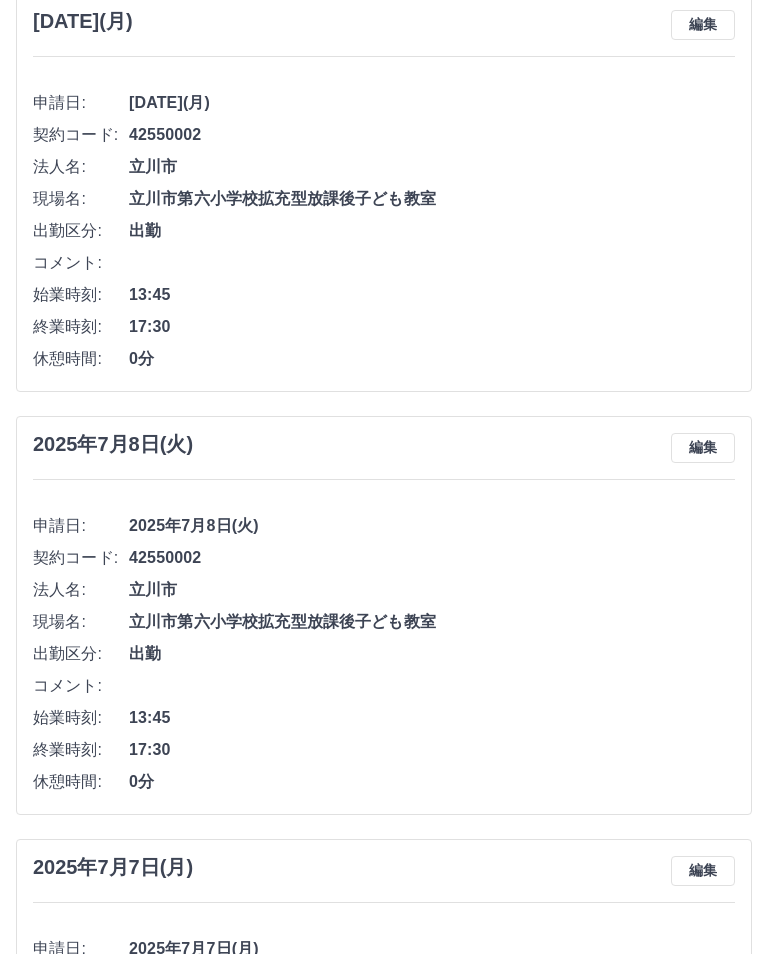 scroll, scrollTop: 0, scrollLeft: 0, axis: both 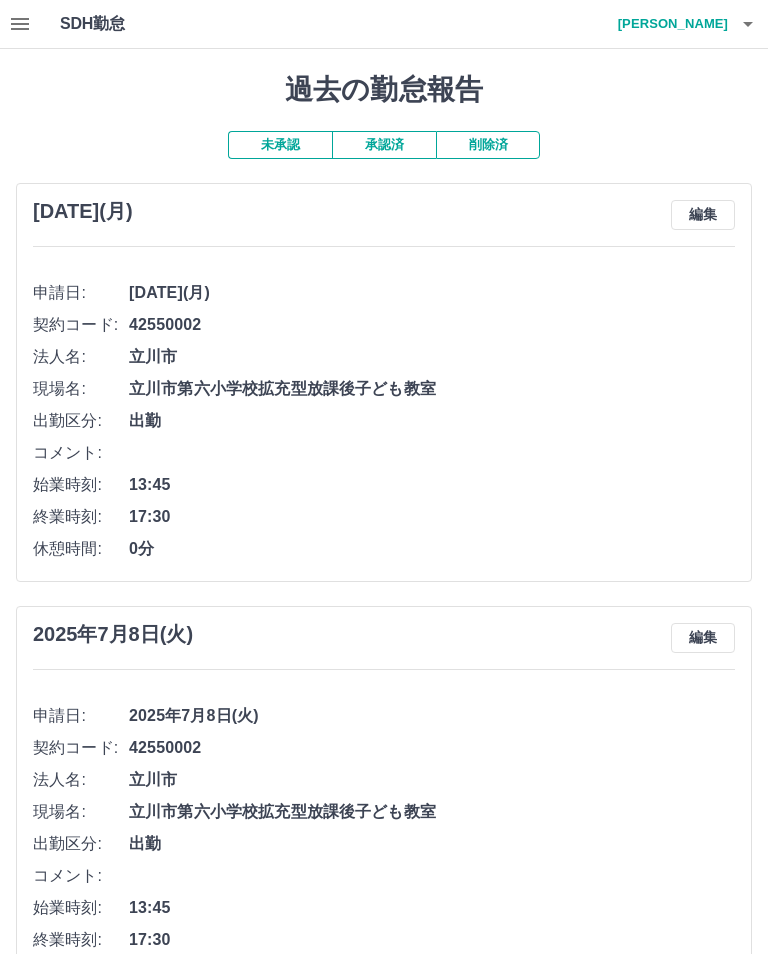 click on "承認済" at bounding box center (384, 145) 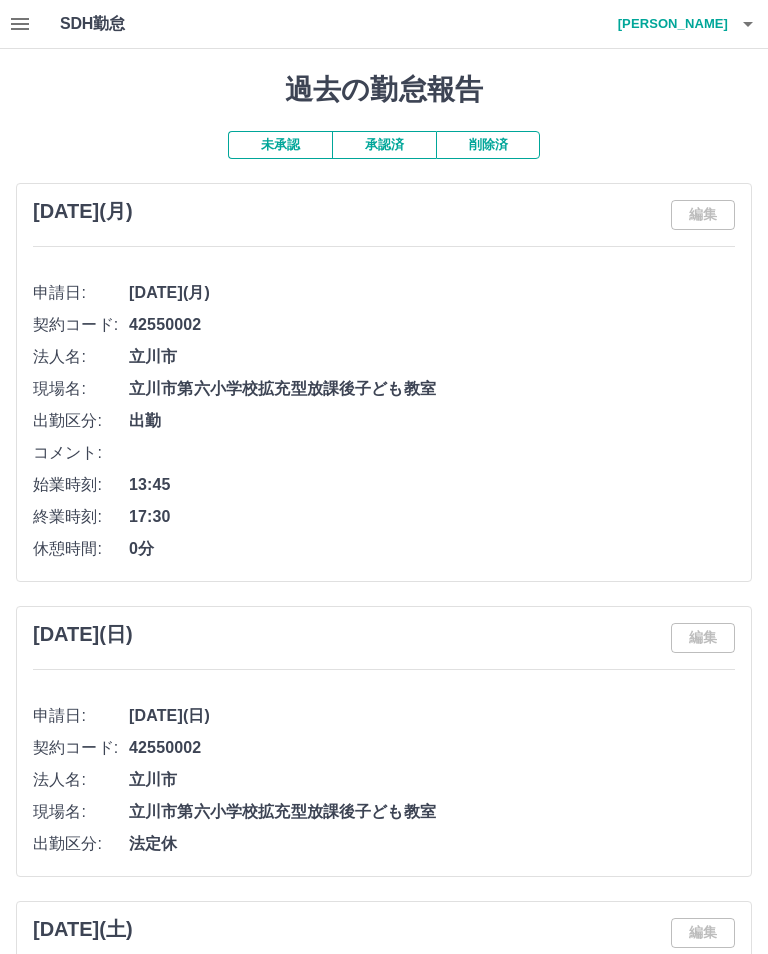 click on "過去の勤怠報告 未承認 承認済 削除済 2025年6月30日(月) 編集 申請日: 2025年6月30日(月) 契約コード: 42550002 法人名: 立川市 現場名: 立川市第六小学校拡充型放課後子ども教室 出勤区分: 出勤 コメント: 始業時刻: 13:45 終業時刻: 17:30 休憩時間: 0分 2025年6月29日(日) 編集 申請日: 2025年6月29日(日) 契約コード: 42550002 法人名: 立川市 現場名: 立川市第六小学校拡充型放課後子ども教室 出勤区分: 法定休 2025年6月28日(土) 編集 申請日: 2025年6月28日(土) 契約コード: 42550002 法人名: 立川市 現場名: 立川市第六小学校拡充型放課後子ども教室 出勤区分: 休日 2025年6月27日(金) 編集 申請日: 2025年6月27日(金) 契約コード: 42550002 法人名: 立川市 現場名: 立川市第六小学校拡充型放課後子ども教室 出勤区分: 休日 2025年6月26日(木) 編集 申請日: 2025年6月26日(木) 契約コード: 42550002 法人名:" at bounding box center [384, 4176] 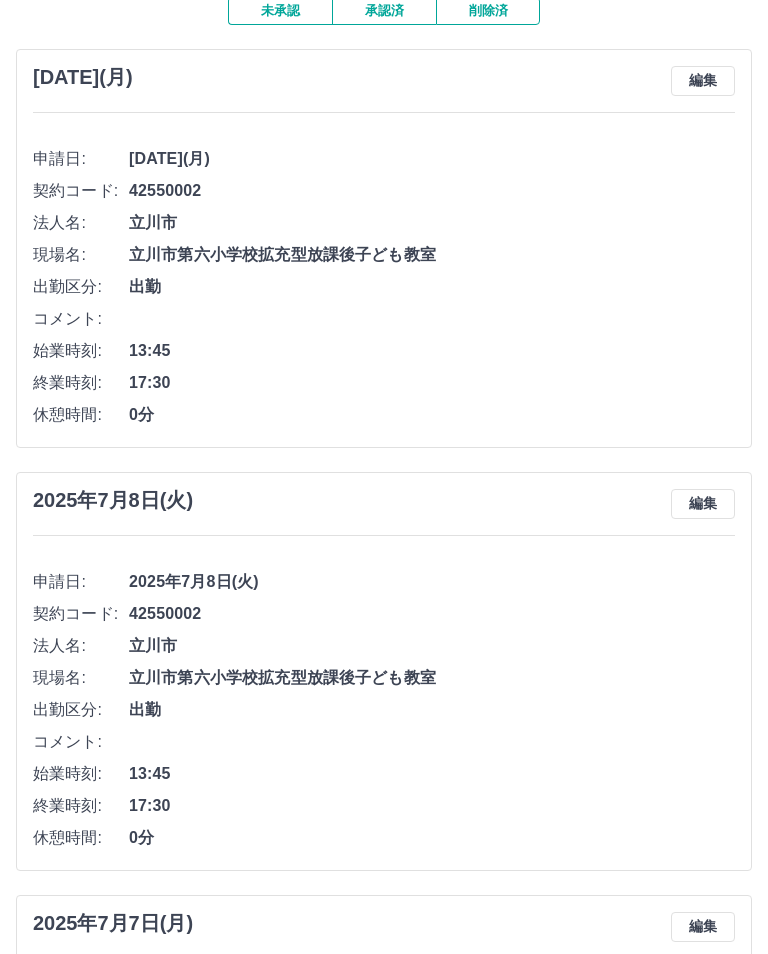 scroll, scrollTop: 0, scrollLeft: 0, axis: both 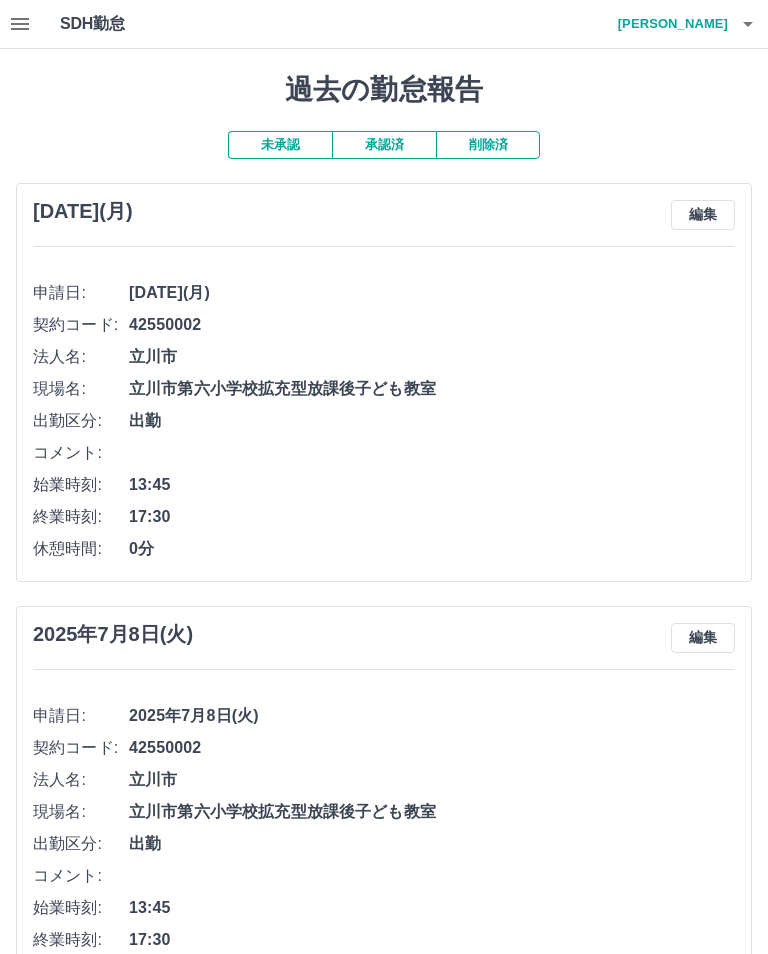 click on "承認済" at bounding box center (384, 145) 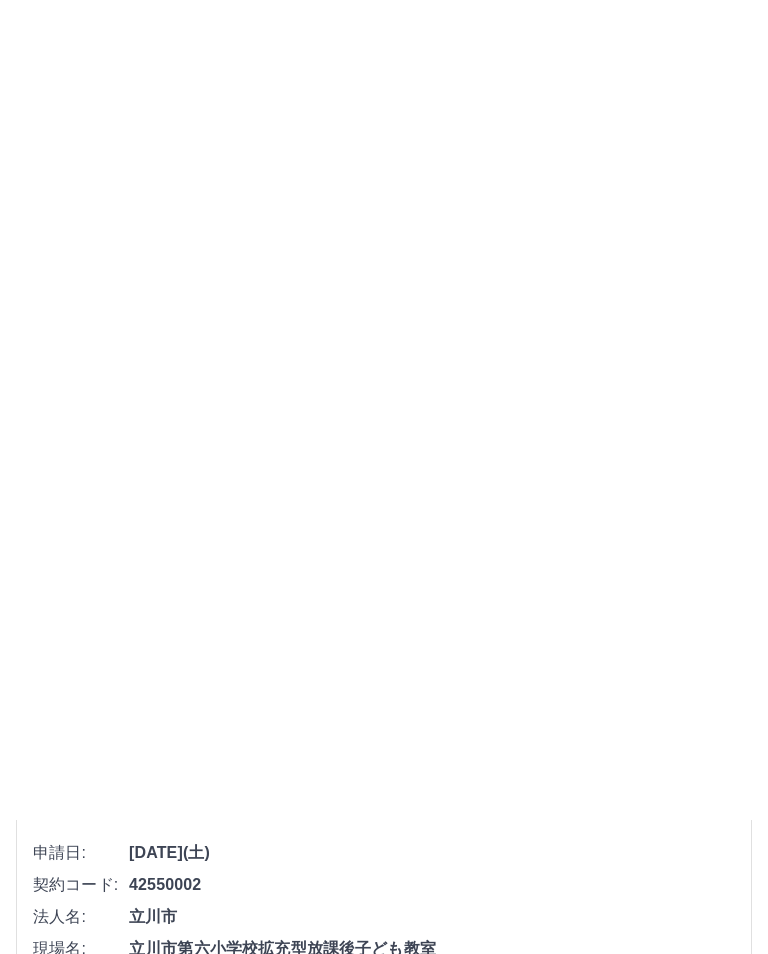 scroll, scrollTop: 0, scrollLeft: 0, axis: both 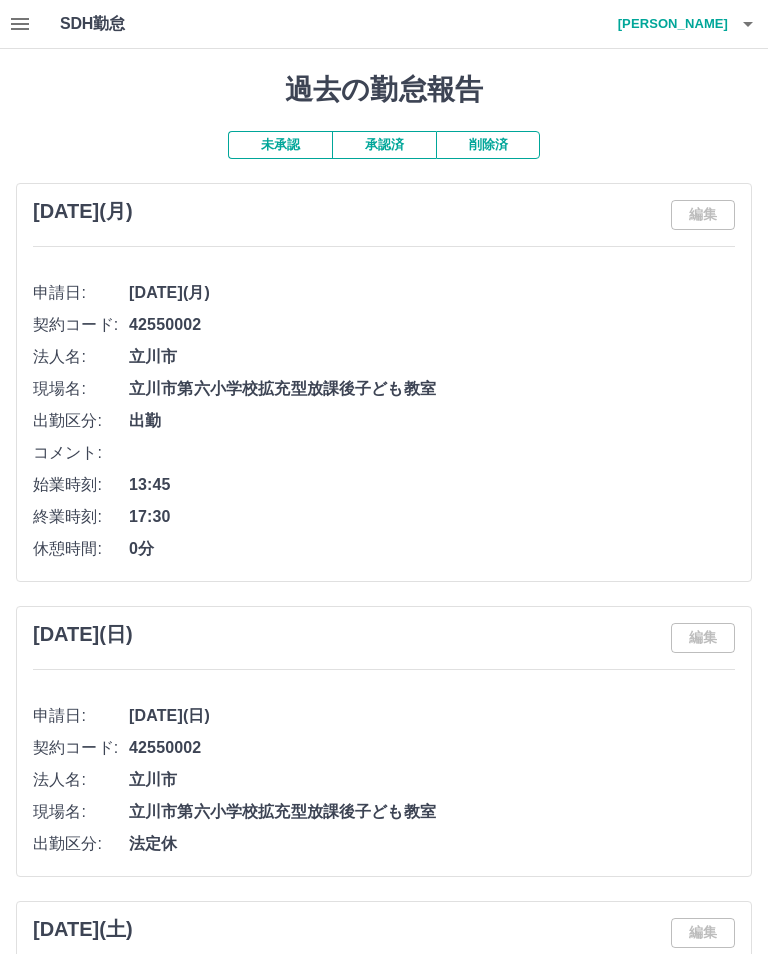 click on "長澤　翔太" at bounding box center [668, 24] 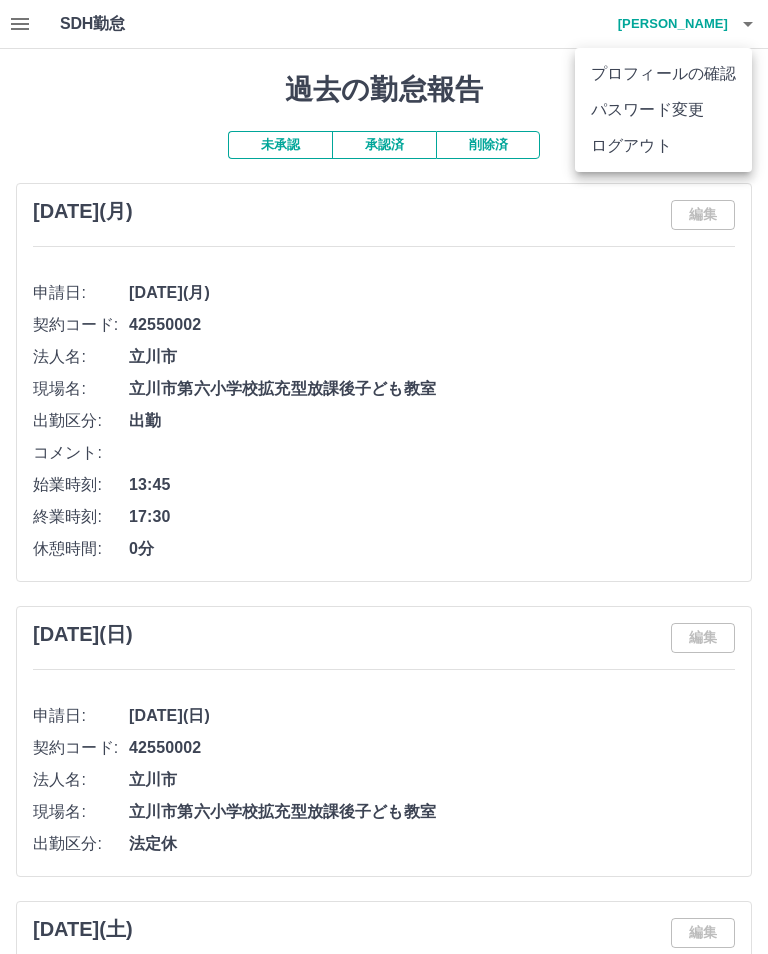 click on "ログアウト" at bounding box center [663, 146] 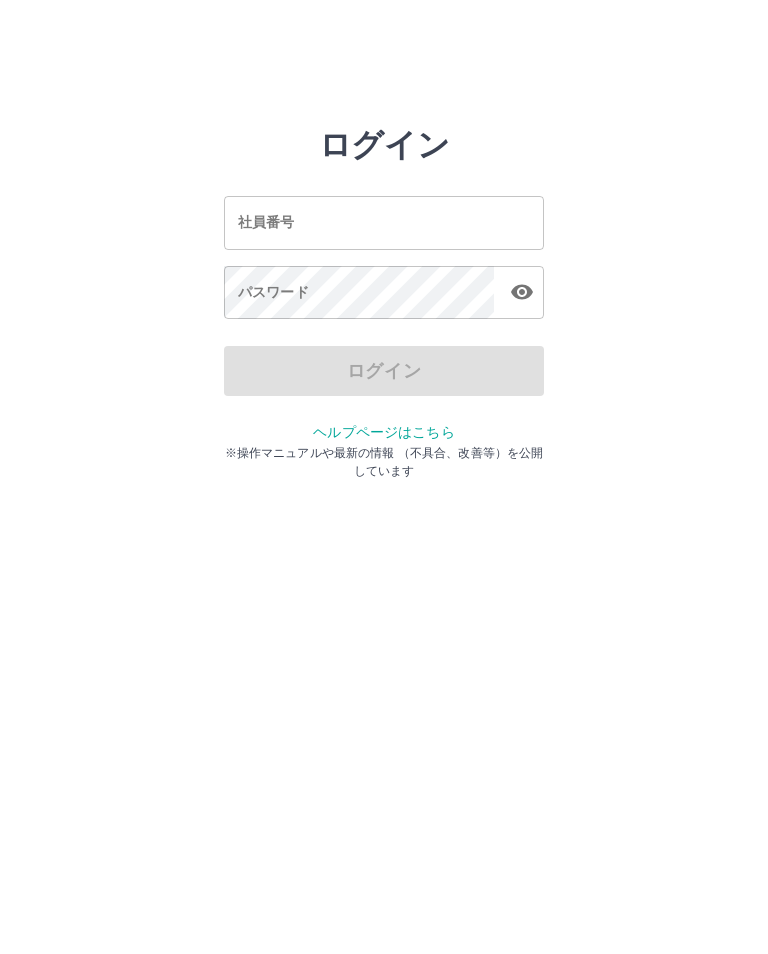 scroll, scrollTop: 0, scrollLeft: 0, axis: both 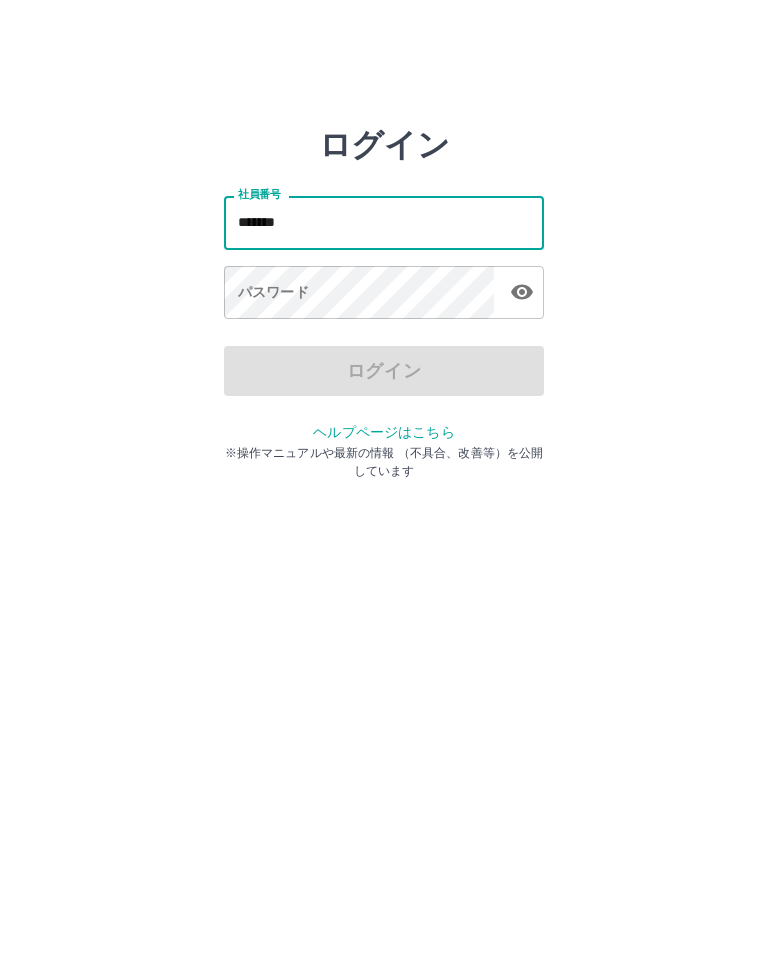 type on "*******" 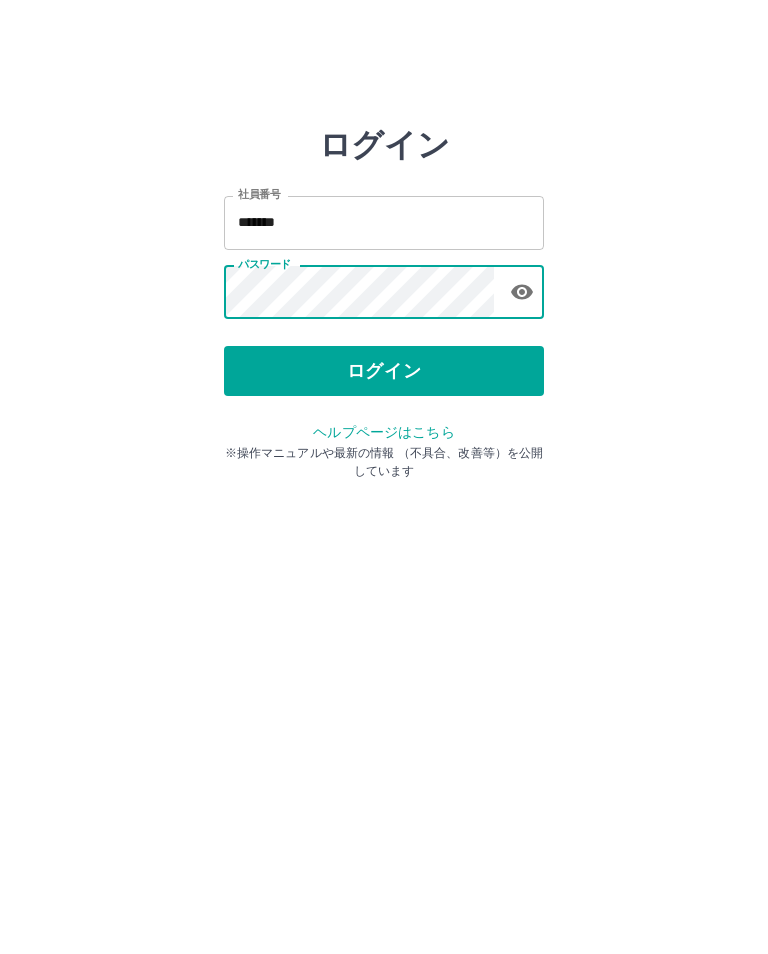 click on "ログイン" at bounding box center (384, 371) 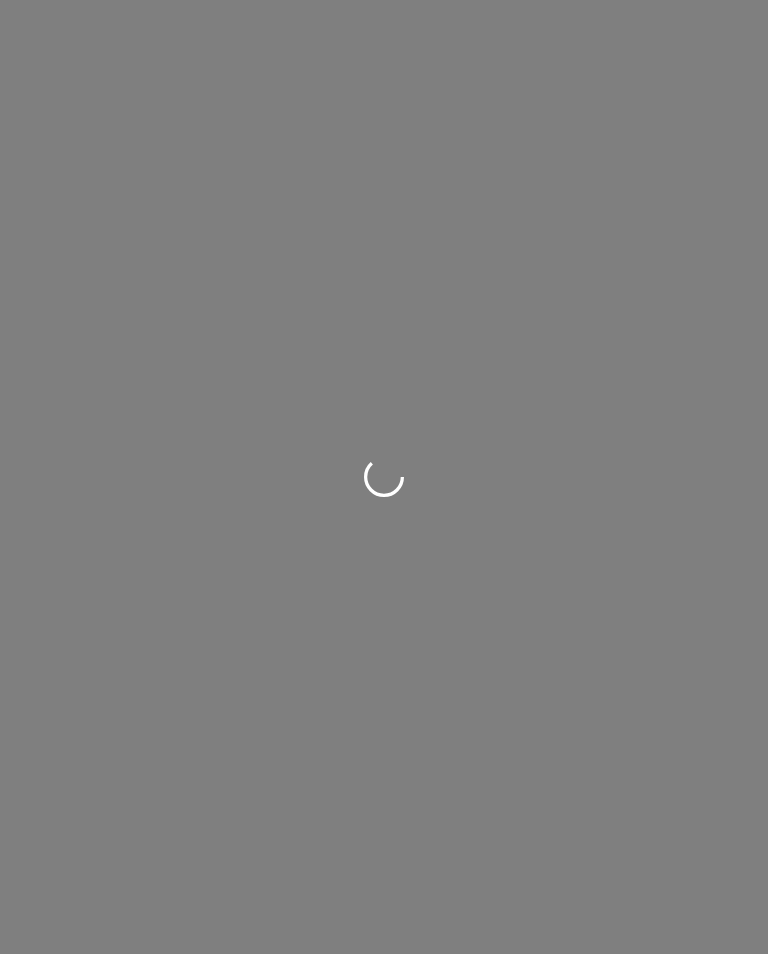 scroll, scrollTop: 0, scrollLeft: 0, axis: both 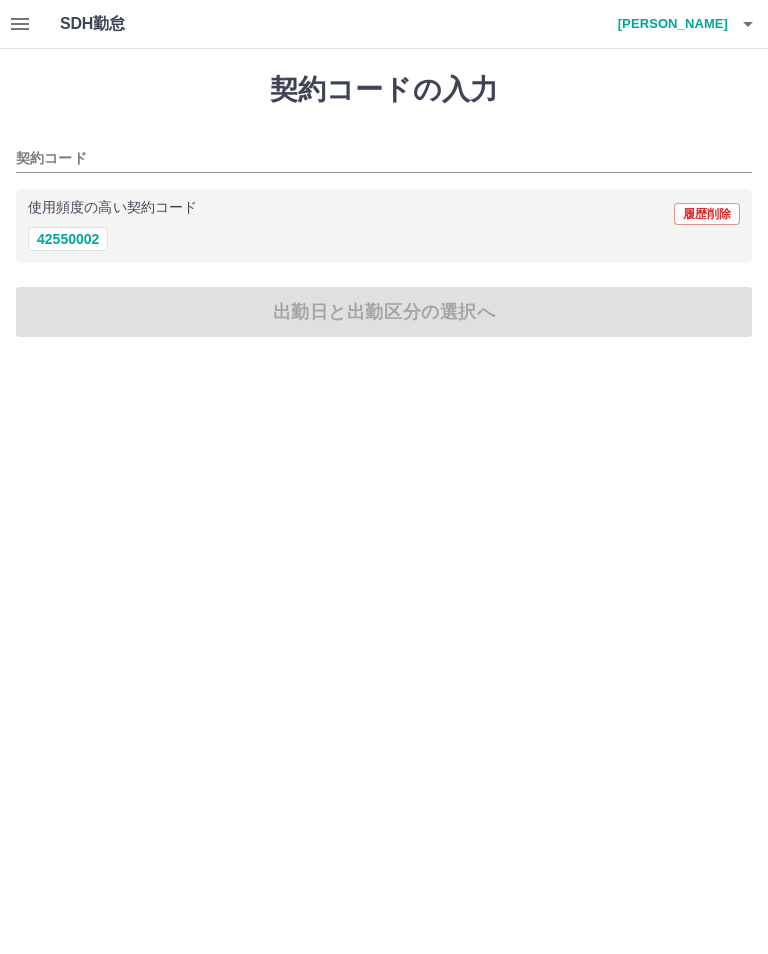 click on "42550002" at bounding box center (68, 239) 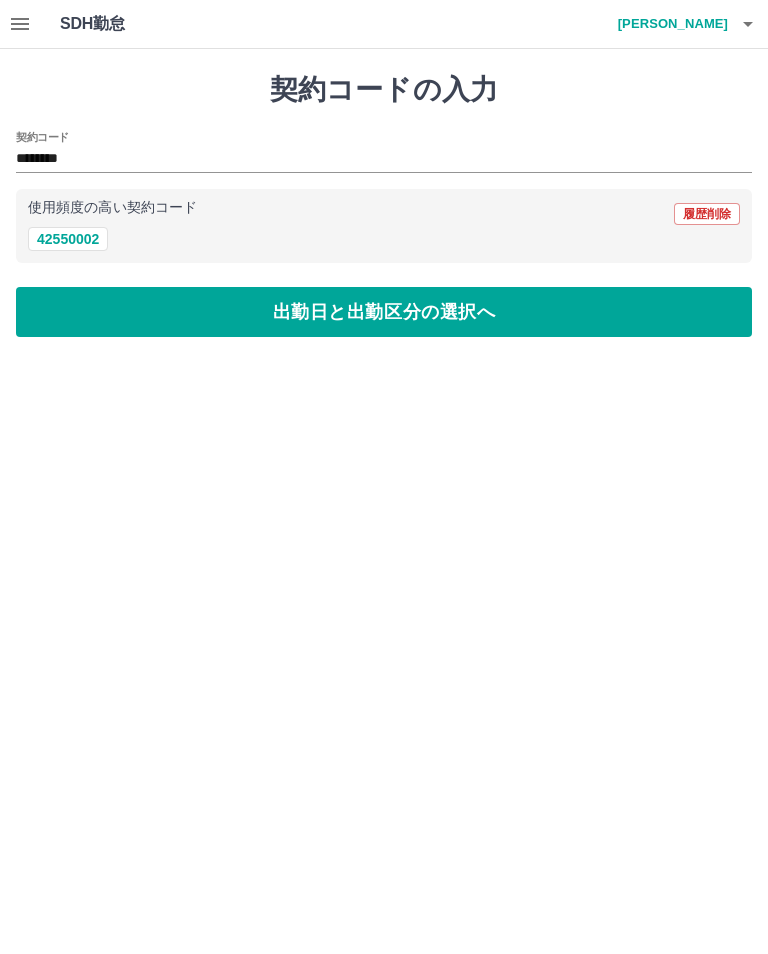 click on "出勤日と出勤区分の選択へ" at bounding box center (384, 312) 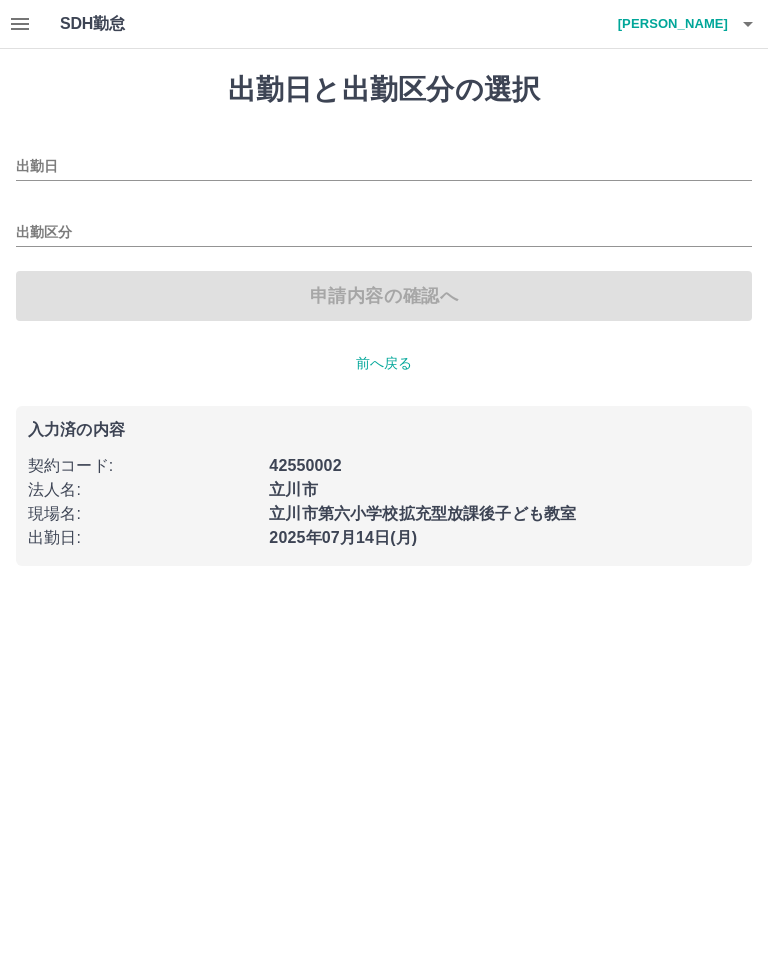 type on "**********" 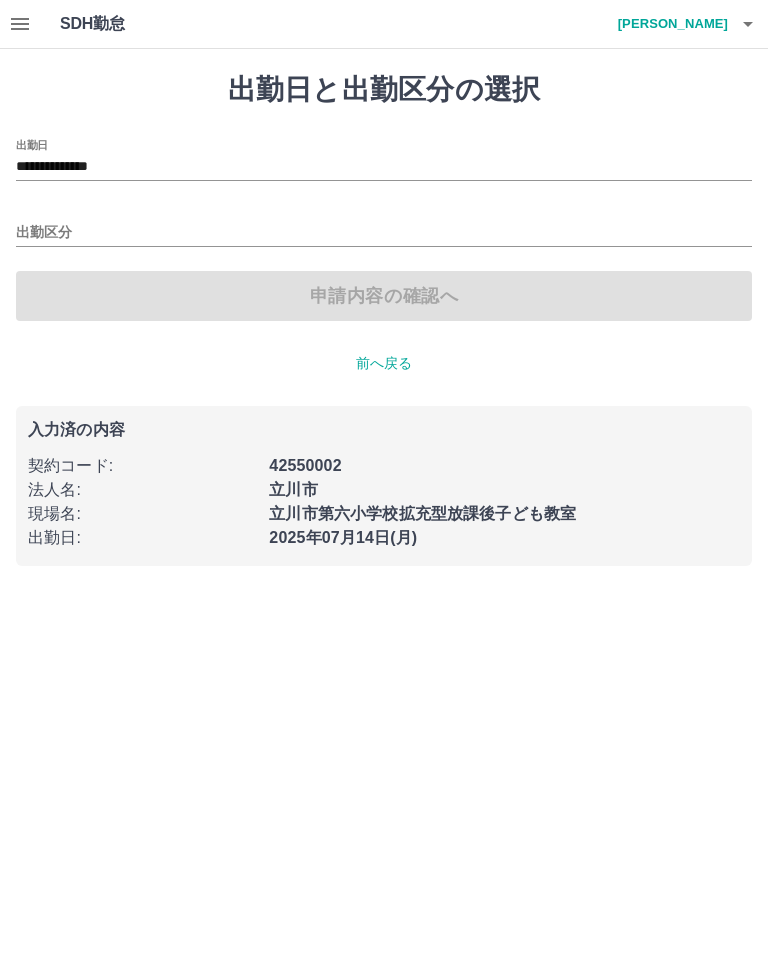 click on "出勤区分" at bounding box center [384, 233] 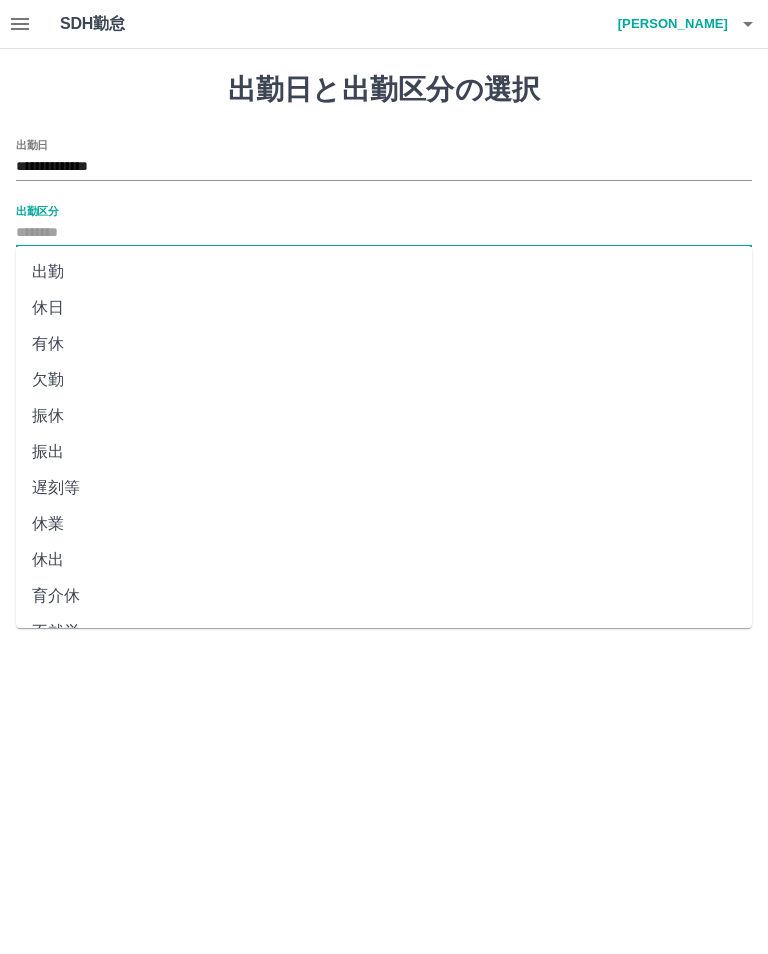 click on "出勤" at bounding box center (384, 272) 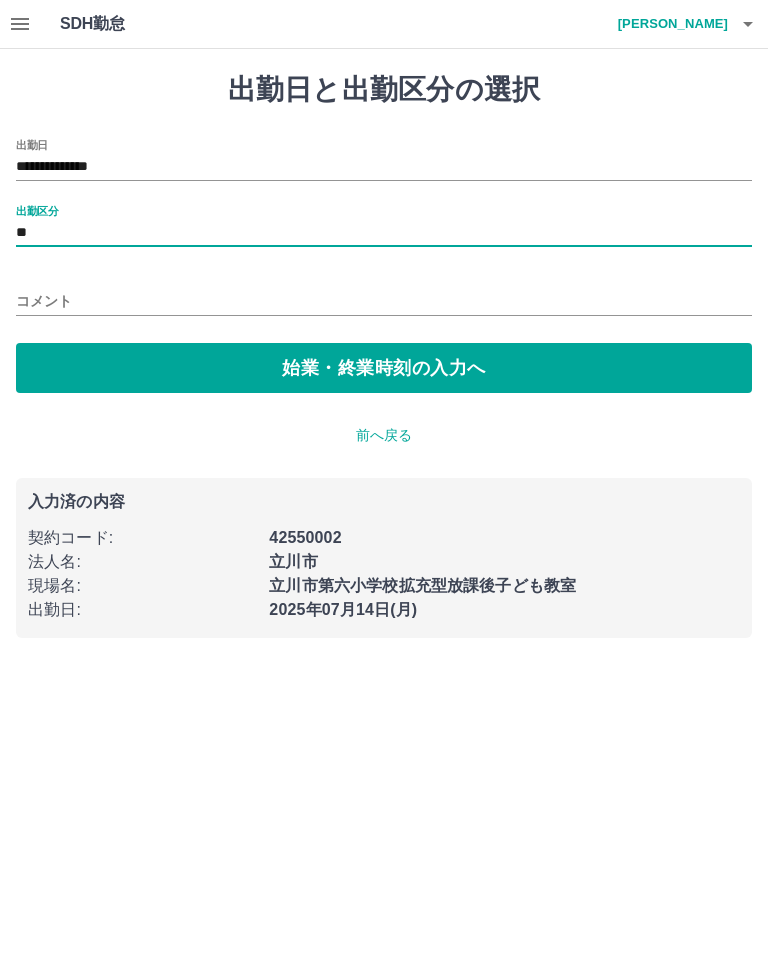 type on "**" 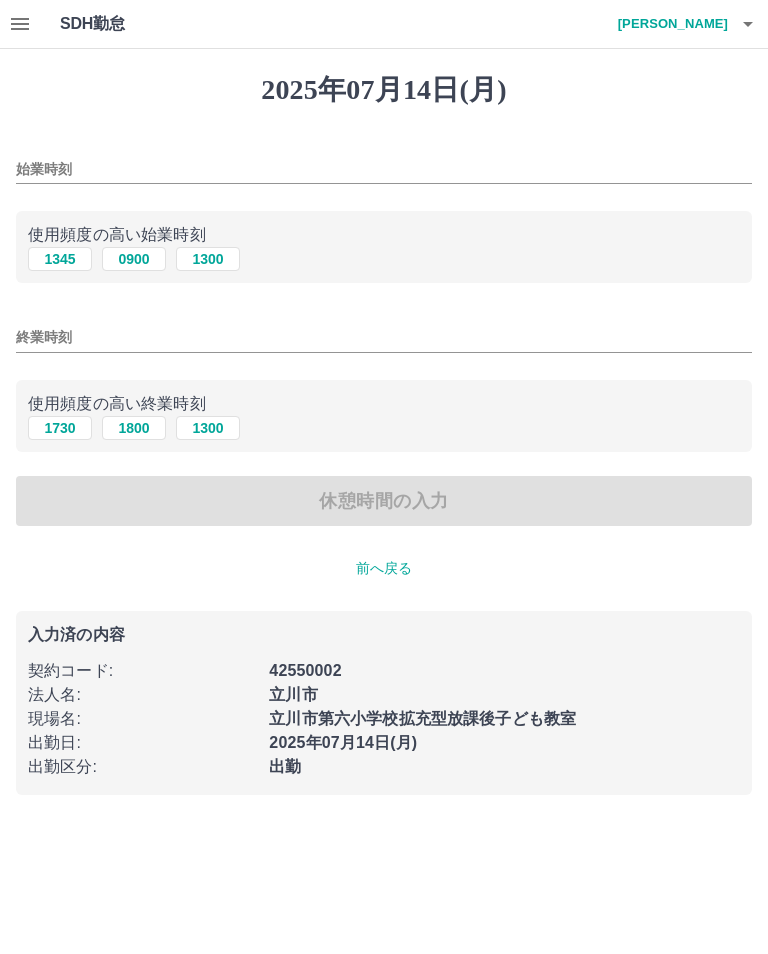 click on "1345" at bounding box center [60, 259] 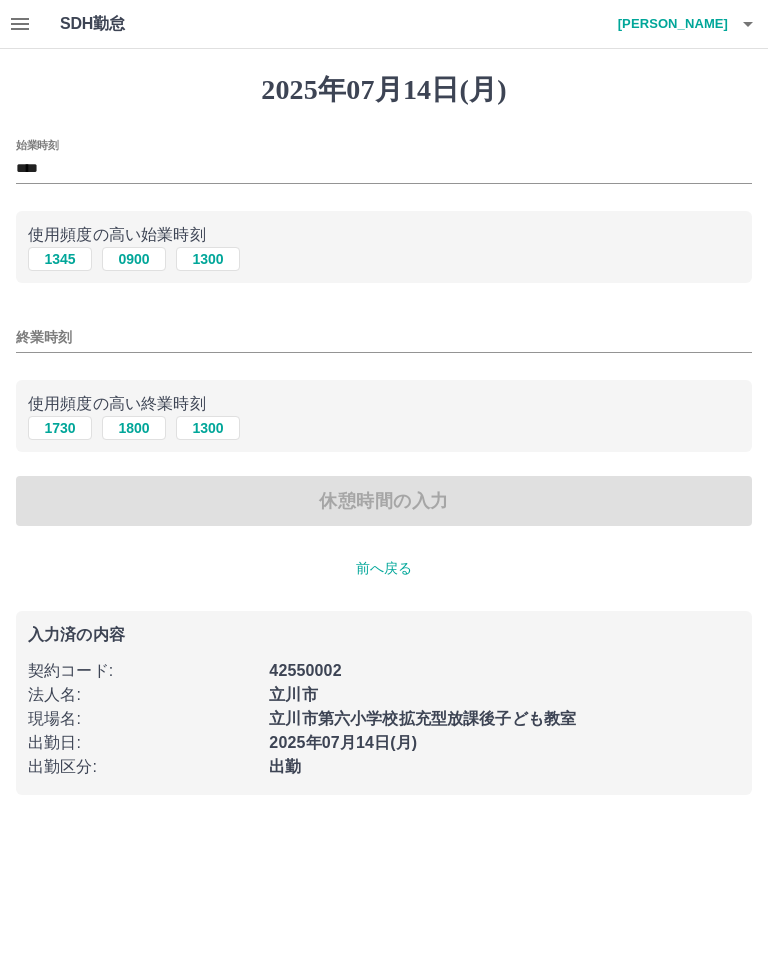 click on "1730" at bounding box center (60, 428) 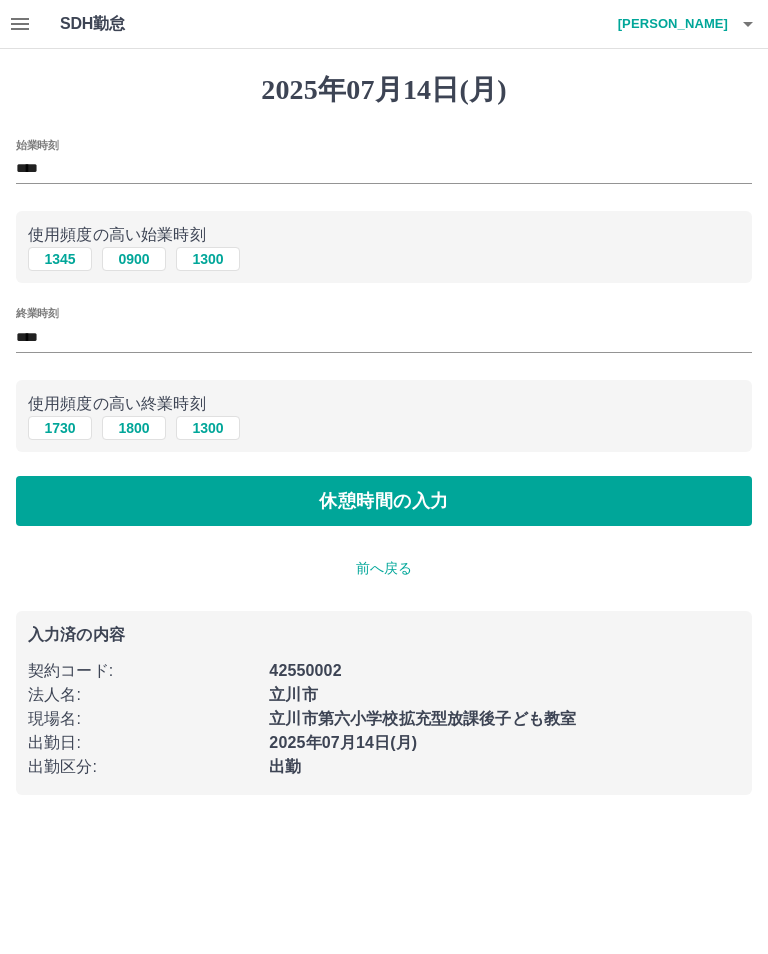 click on "休憩時間の入力" at bounding box center [384, 501] 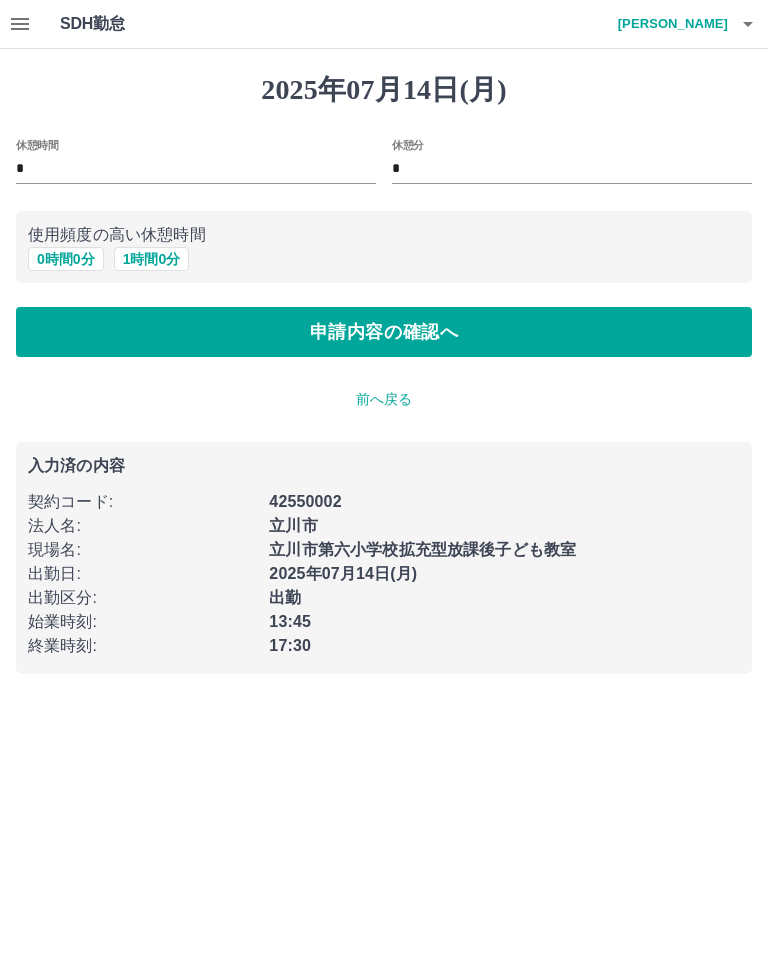 click on "0 時間 0 分" at bounding box center (66, 259) 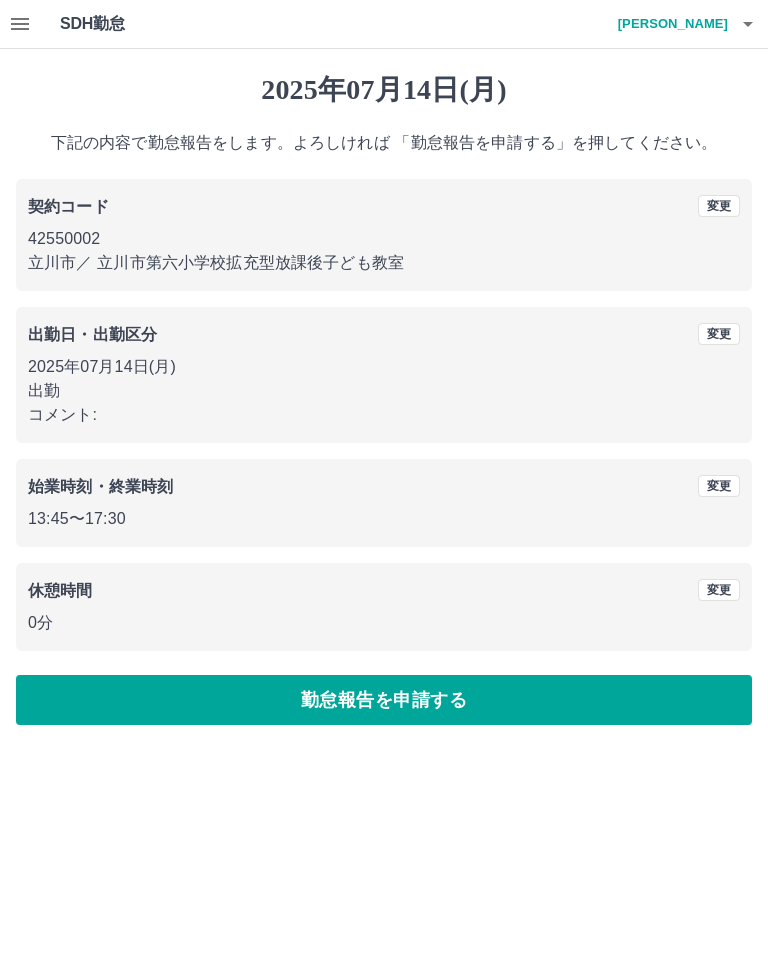 click on "勤怠報告を申請する" at bounding box center (384, 700) 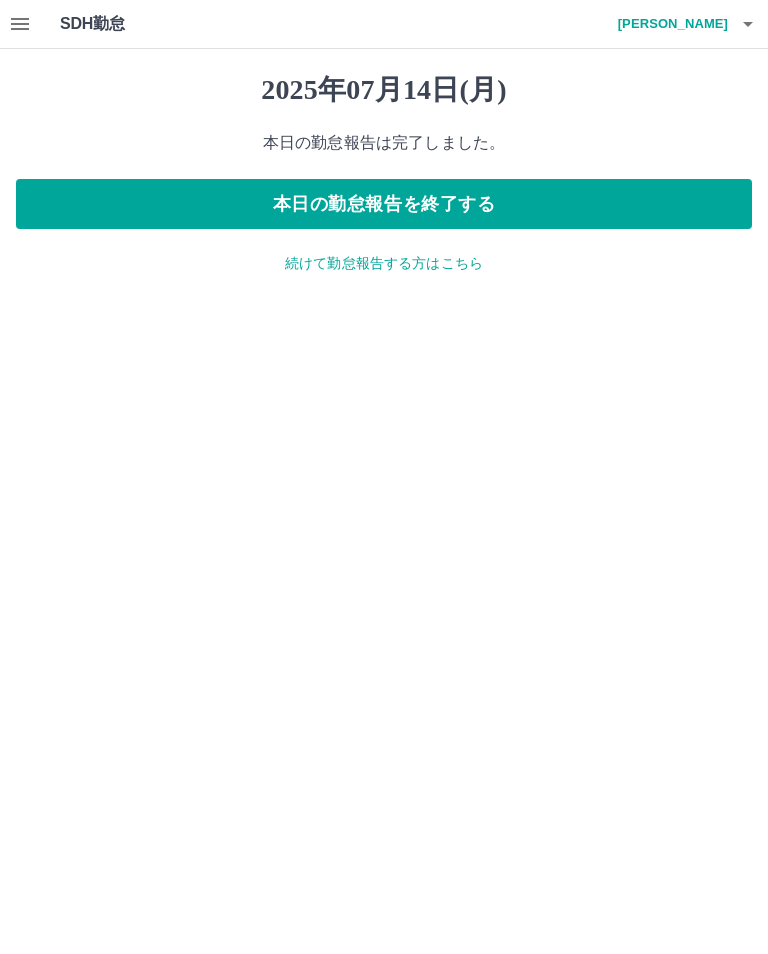 click on "本日の勤怠報告を終了する" at bounding box center [384, 204] 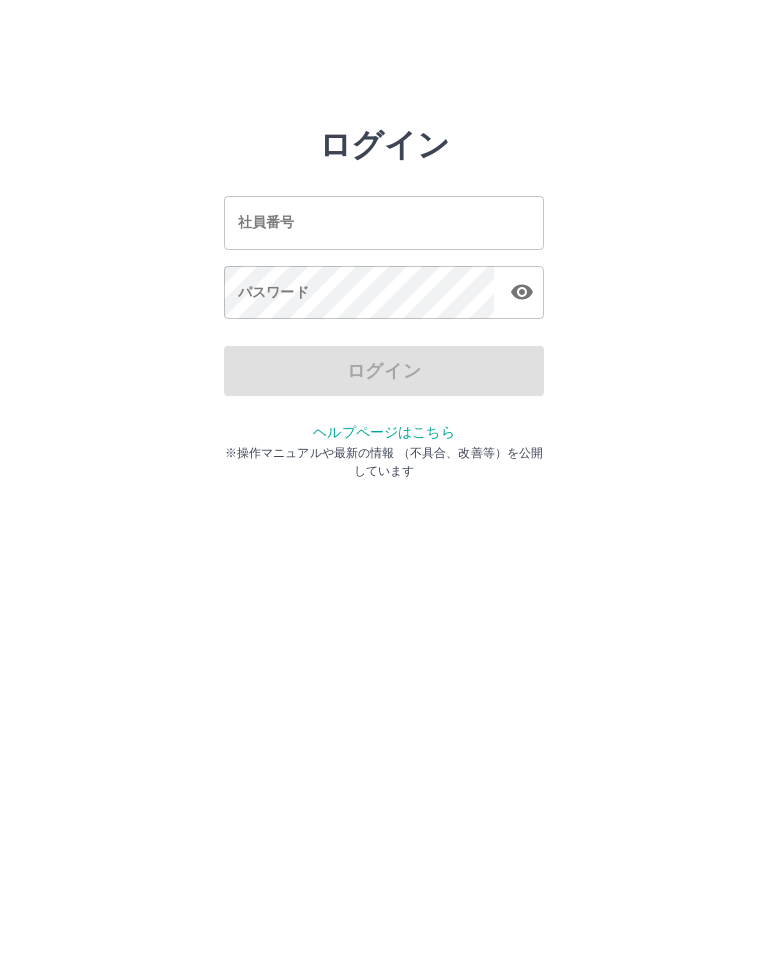 scroll, scrollTop: 0, scrollLeft: 0, axis: both 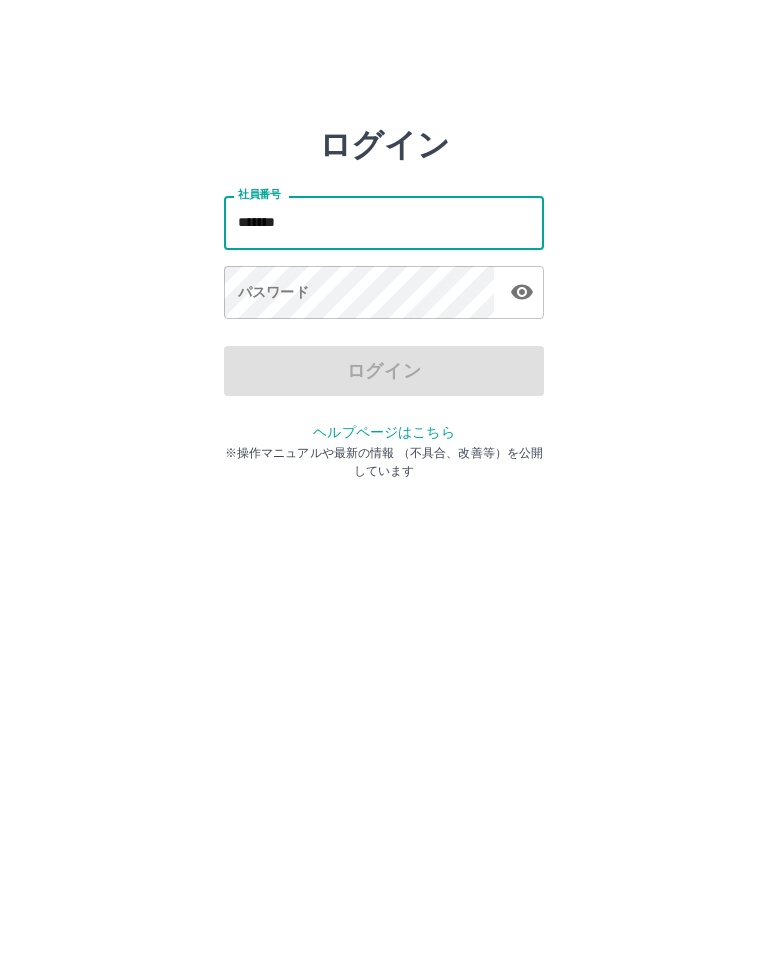type on "*******" 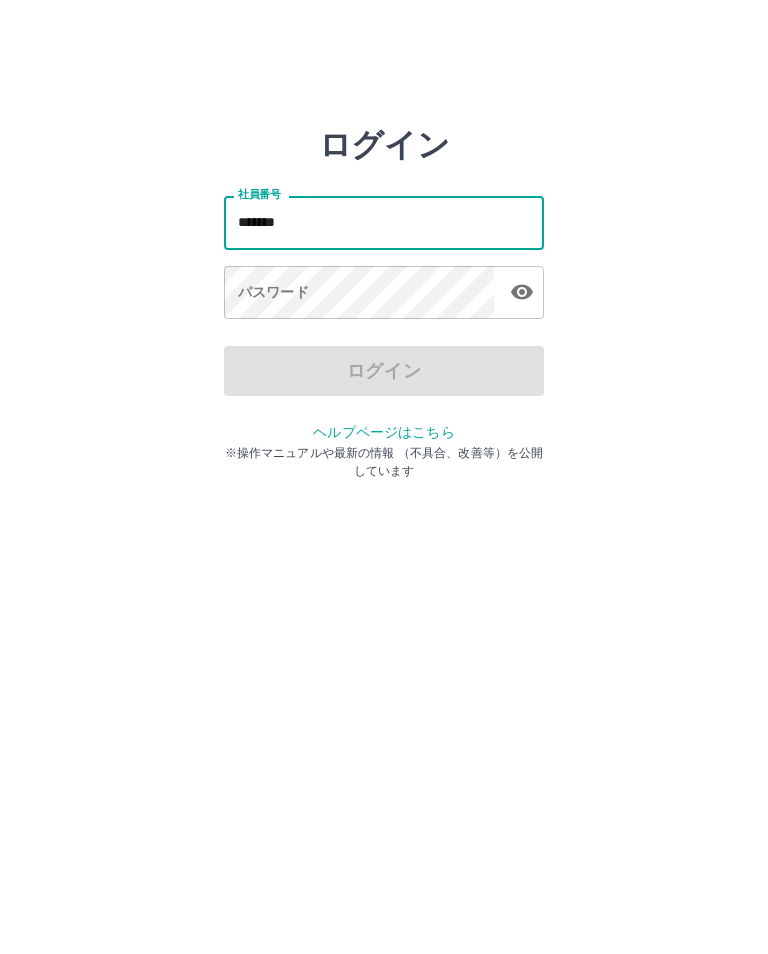 click on "パスワード パスワード" at bounding box center (384, 294) 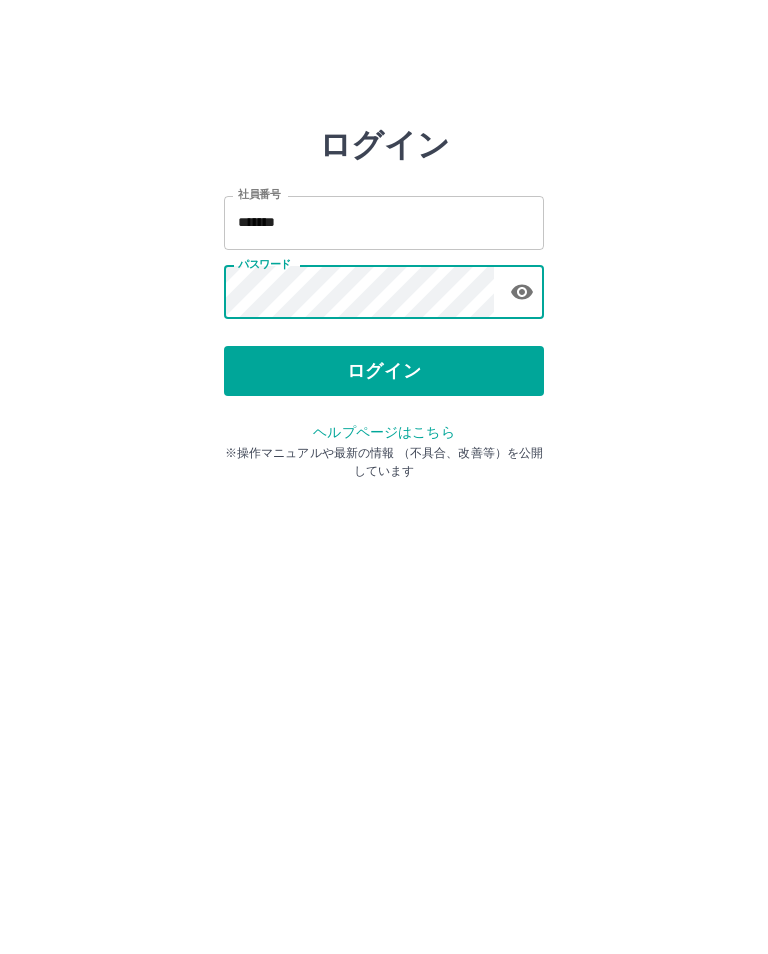 click on "ログイン 社員番号 ******* 社員番号 パスワード パスワード ログイン ヘルプページはこちら ※操作マニュアルや最新の情報 （不具合、改善等）を公開しています" at bounding box center (384, 223) 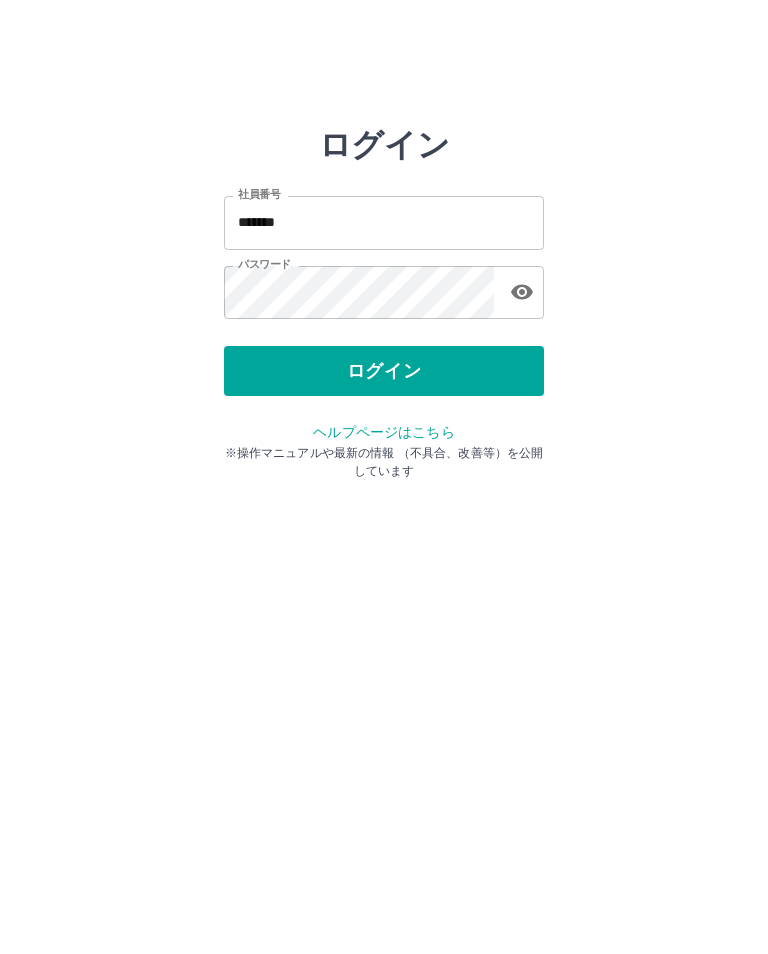 click on "ログイン" at bounding box center (384, 371) 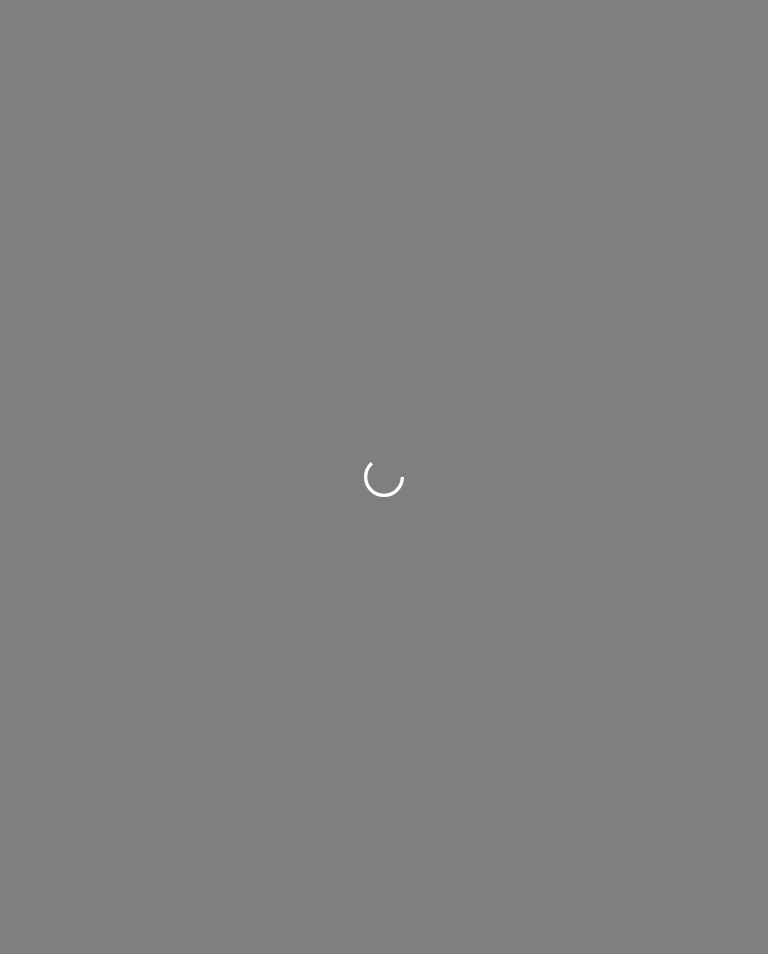 scroll, scrollTop: 0, scrollLeft: 0, axis: both 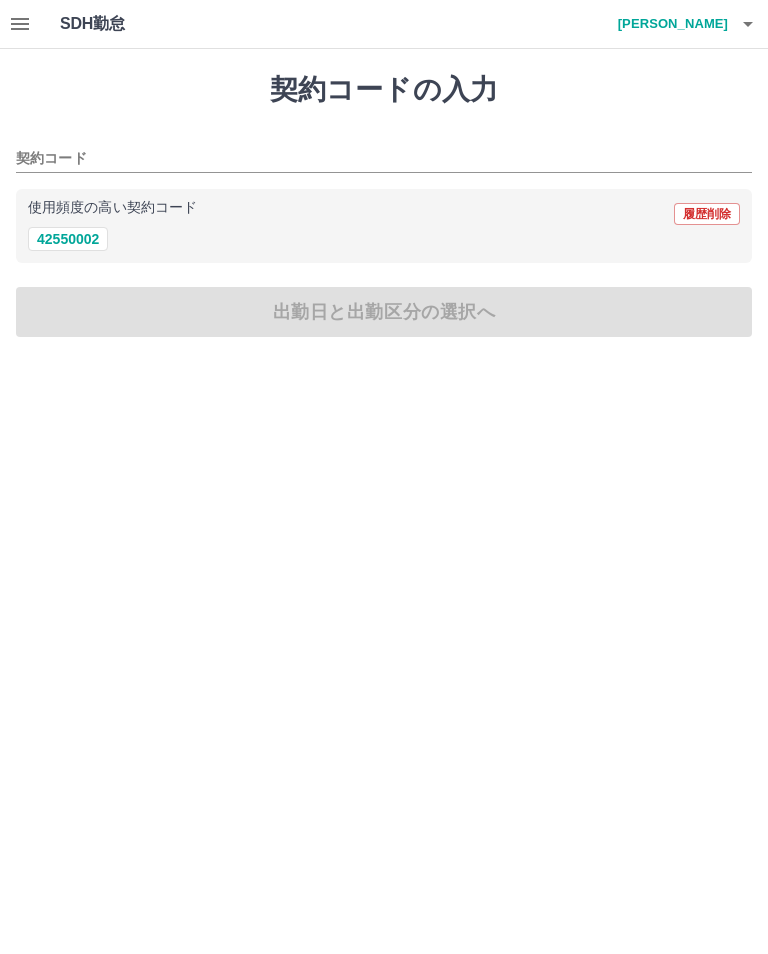 click on "42550002" at bounding box center [68, 239] 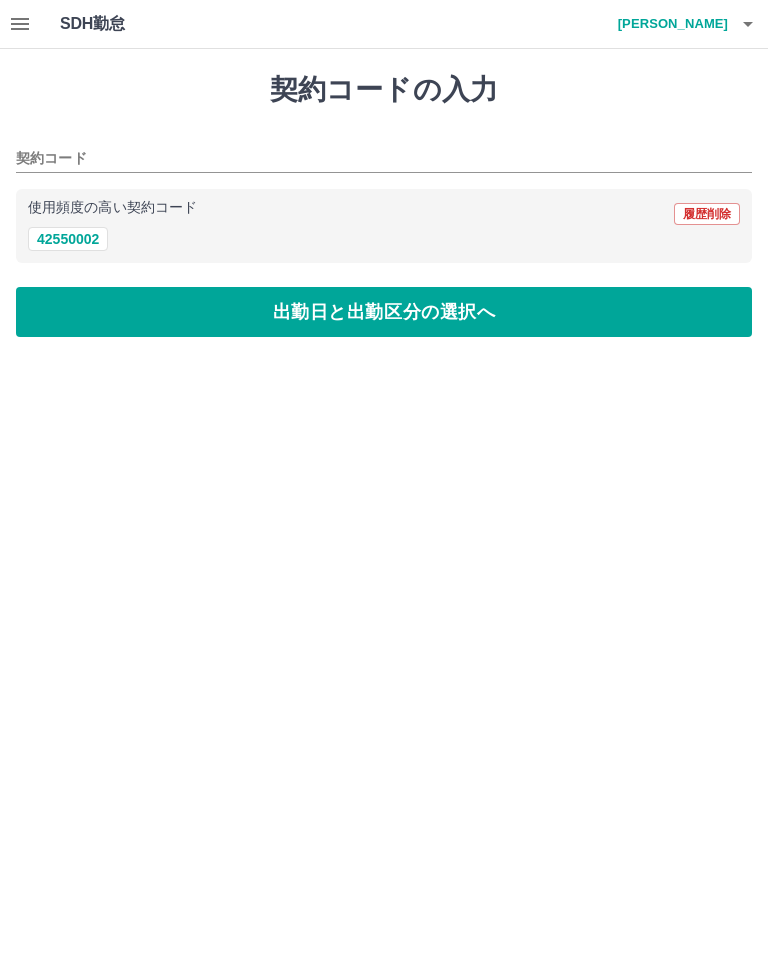 type on "********" 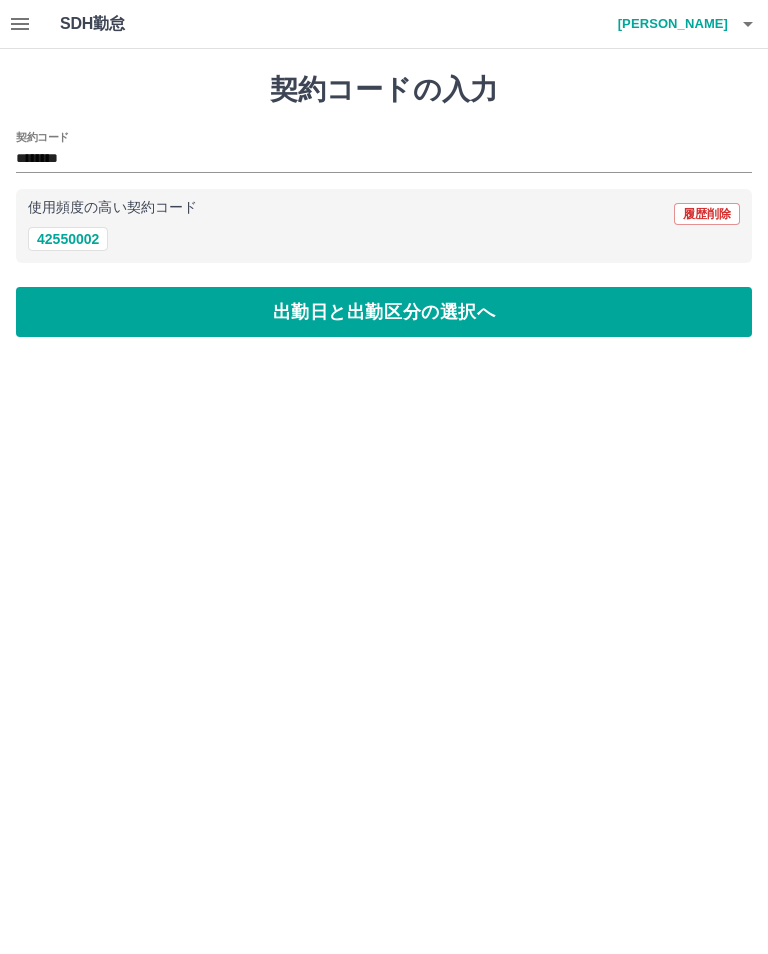 click on "出勤日と出勤区分の選択へ" at bounding box center [384, 312] 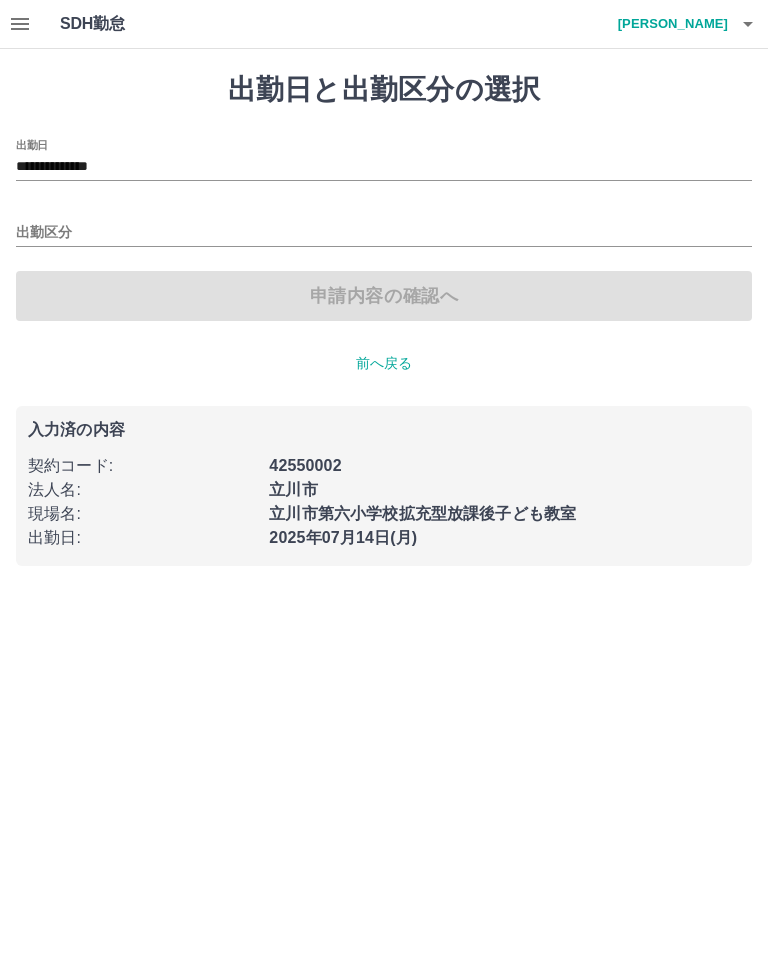 click on "出勤区分" at bounding box center [384, 233] 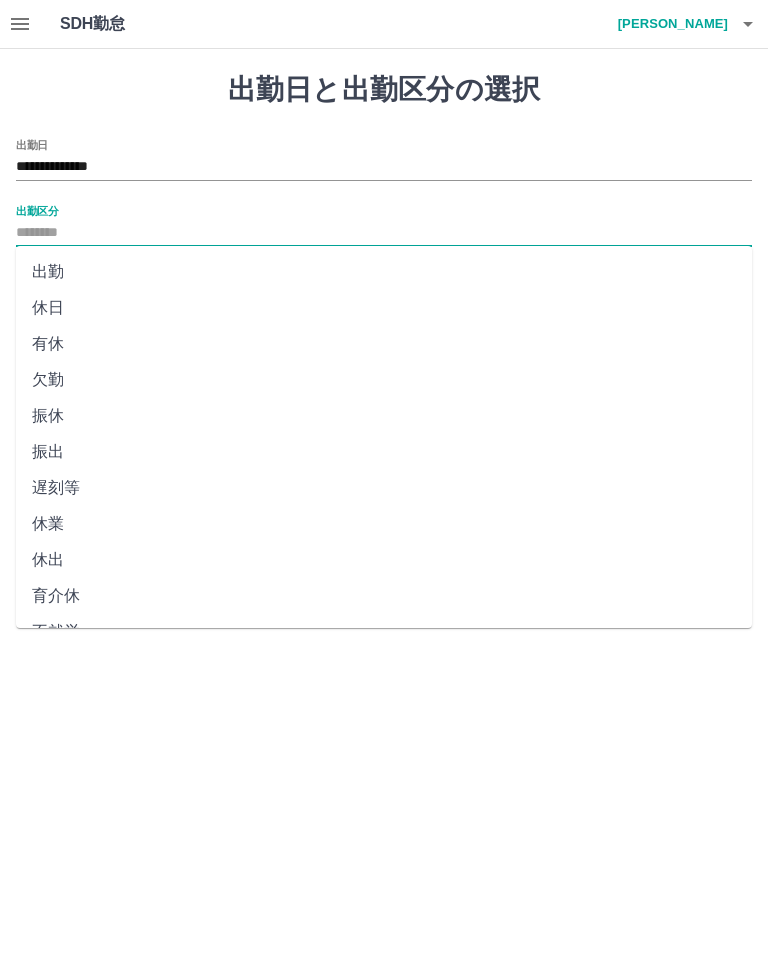click on "出勤" at bounding box center (384, 272) 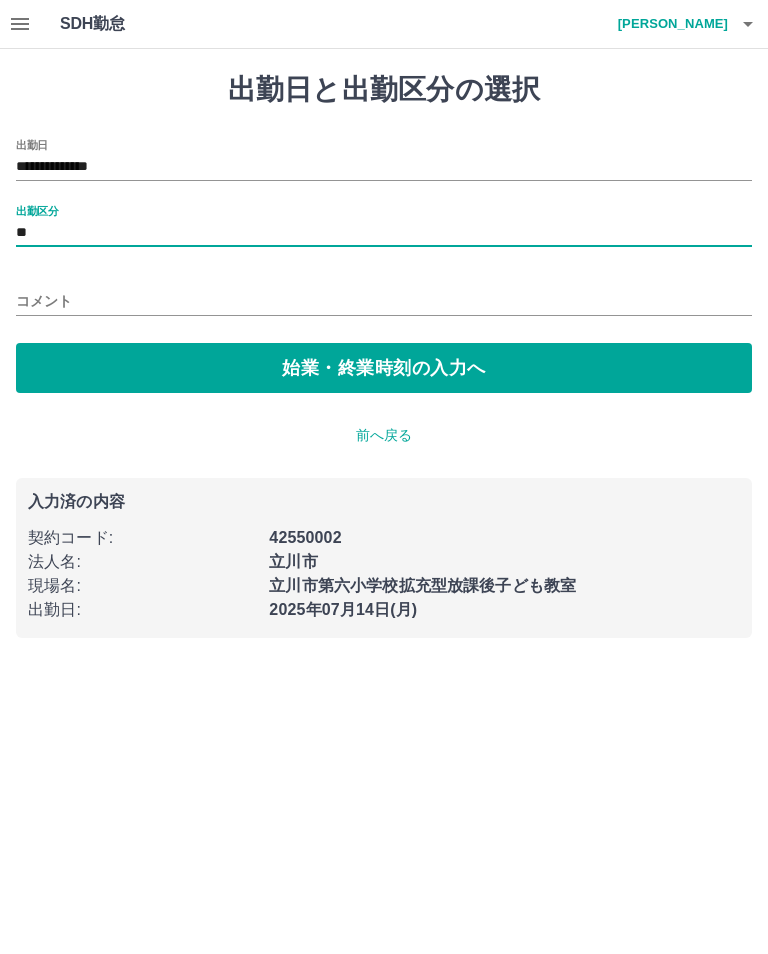 click on "始業・終業時刻の入力へ" at bounding box center [384, 368] 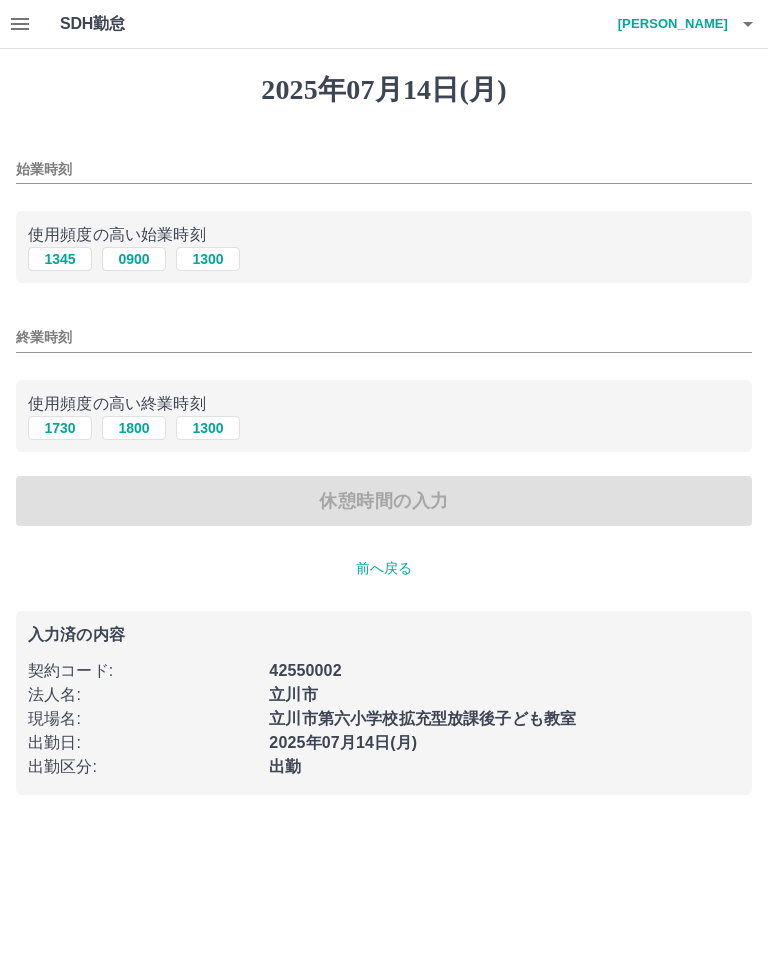 click on "1345" at bounding box center [60, 259] 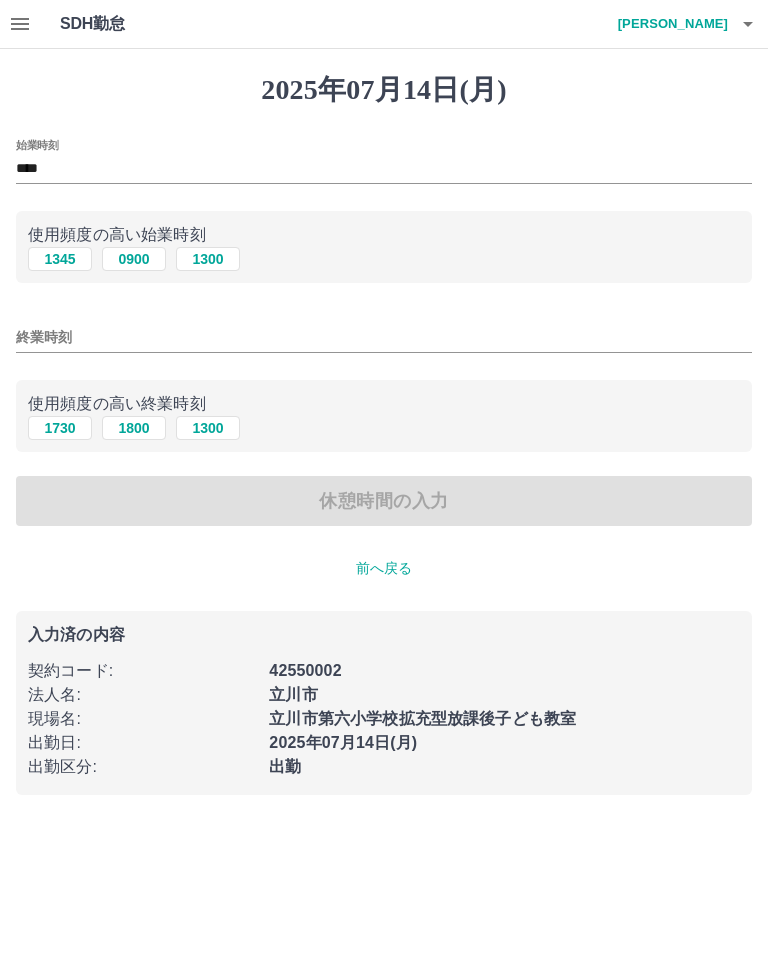 click on "1730" at bounding box center (60, 428) 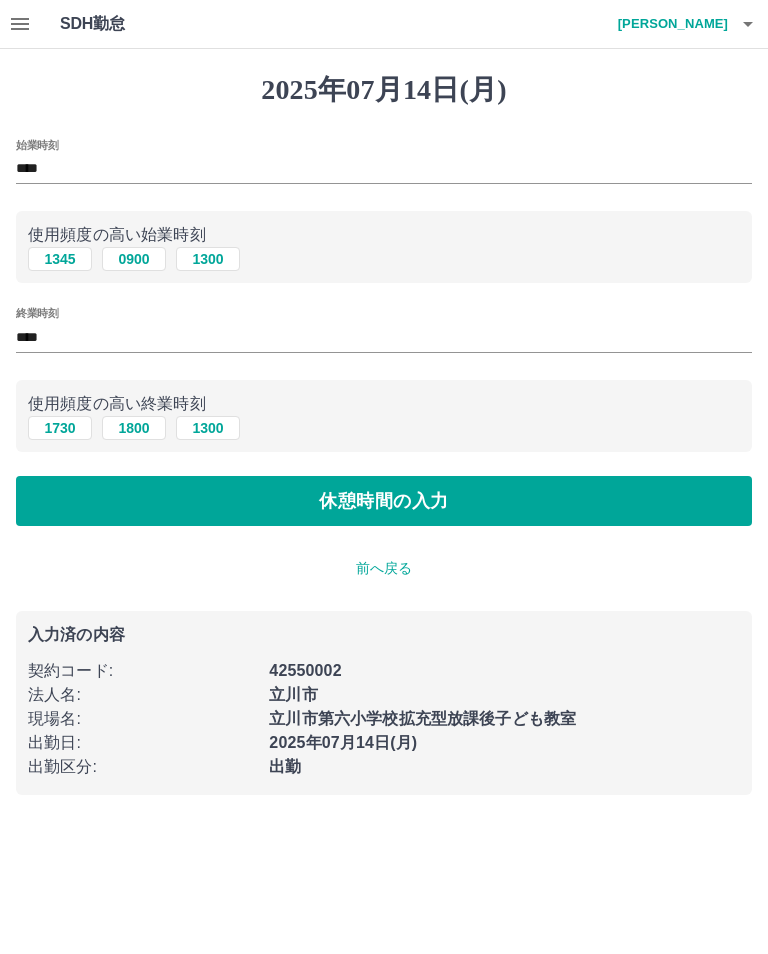 click on "休憩時間の入力" at bounding box center [384, 501] 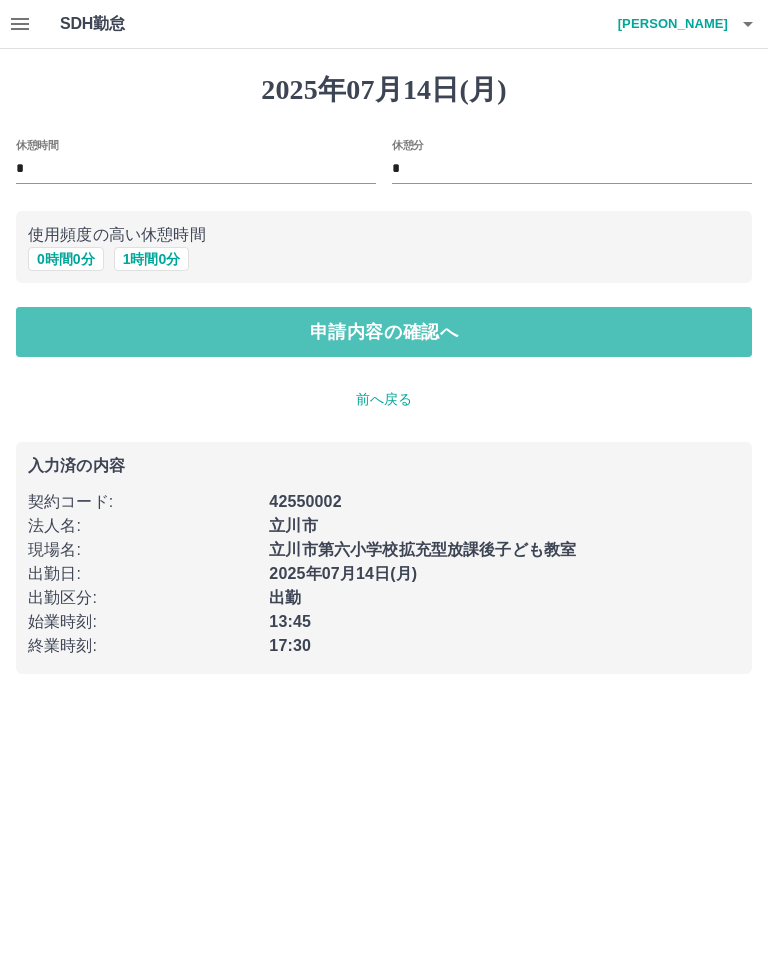 click on "申請内容の確認へ" at bounding box center (384, 332) 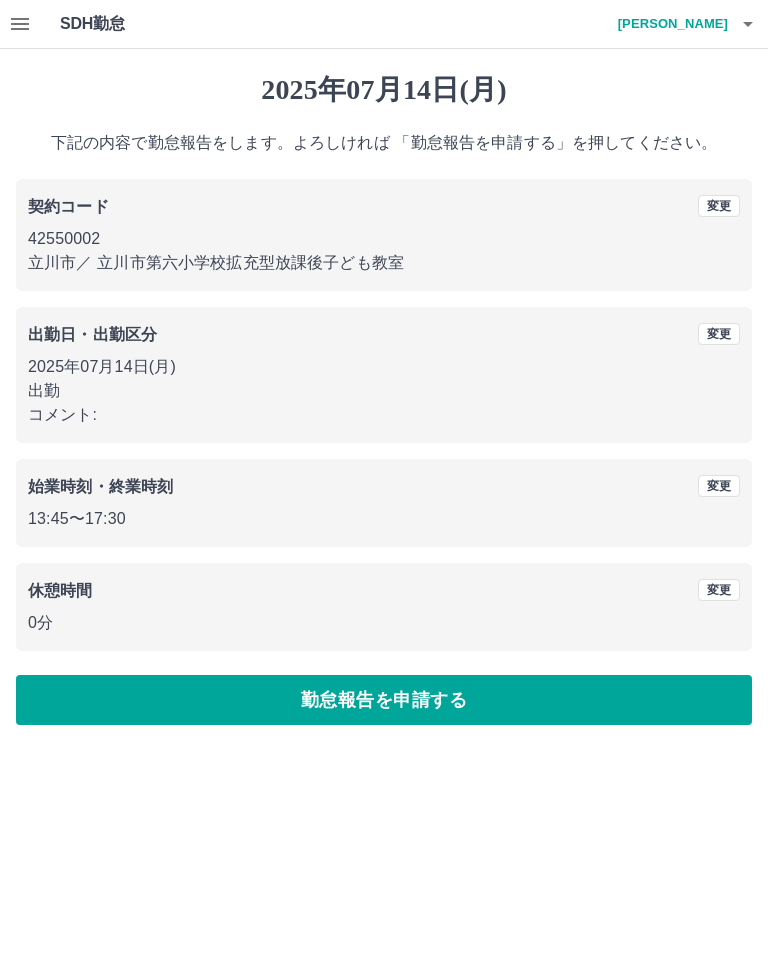 click on "勤怠報告を申請する" at bounding box center (384, 700) 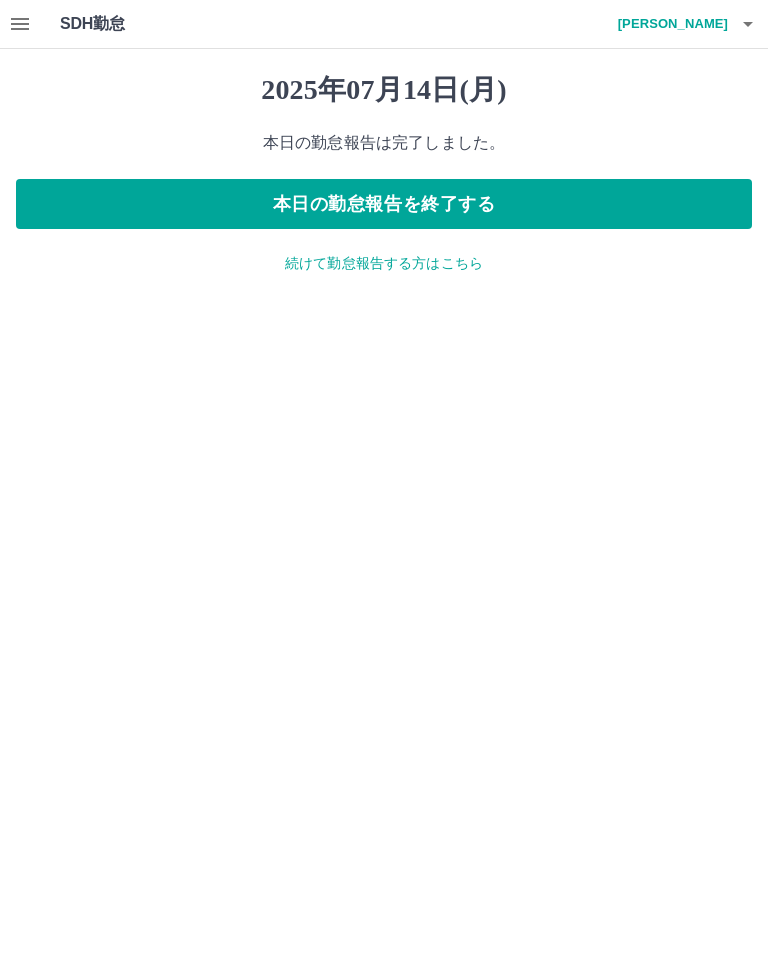click on "本日の勤怠報告を終了する" at bounding box center (384, 204) 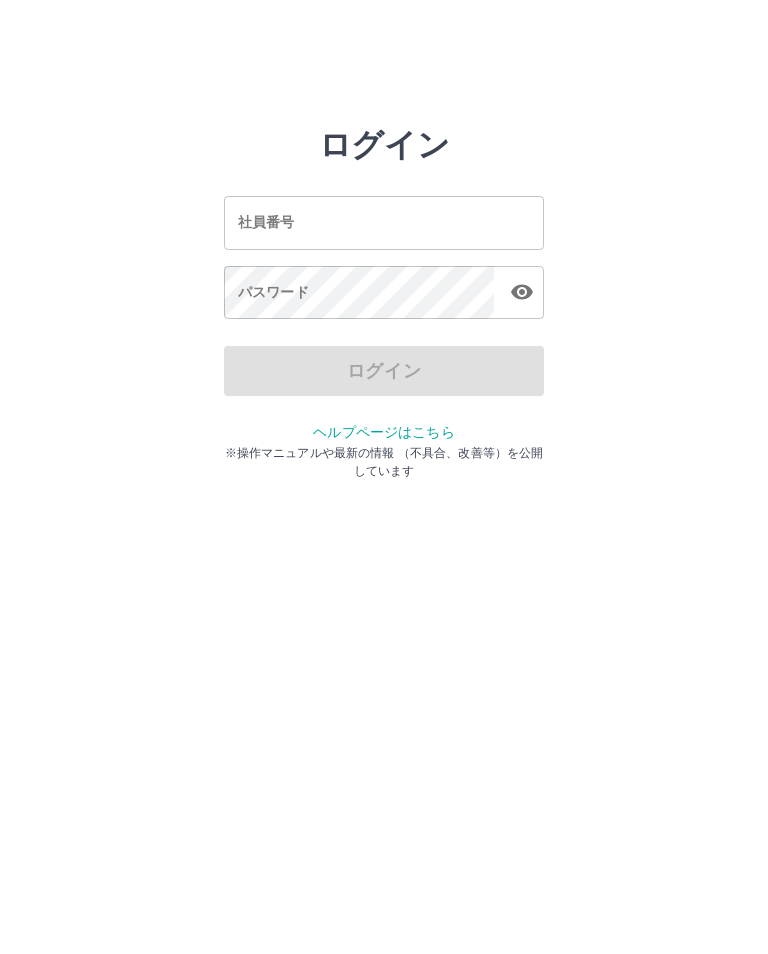 scroll, scrollTop: 0, scrollLeft: 0, axis: both 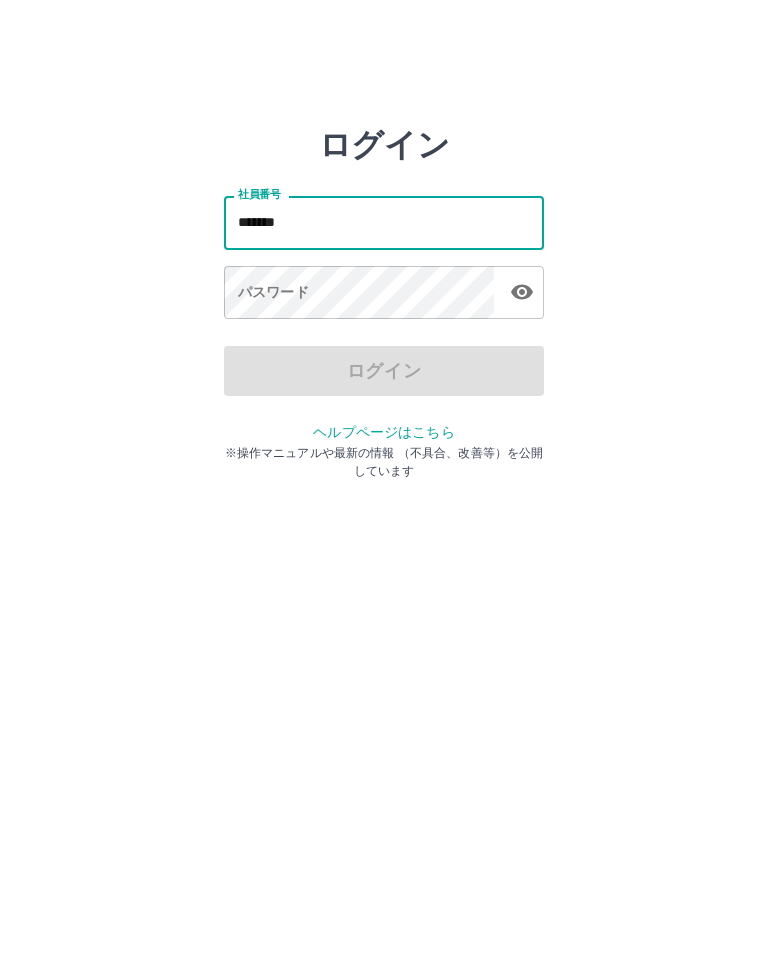 type on "*******" 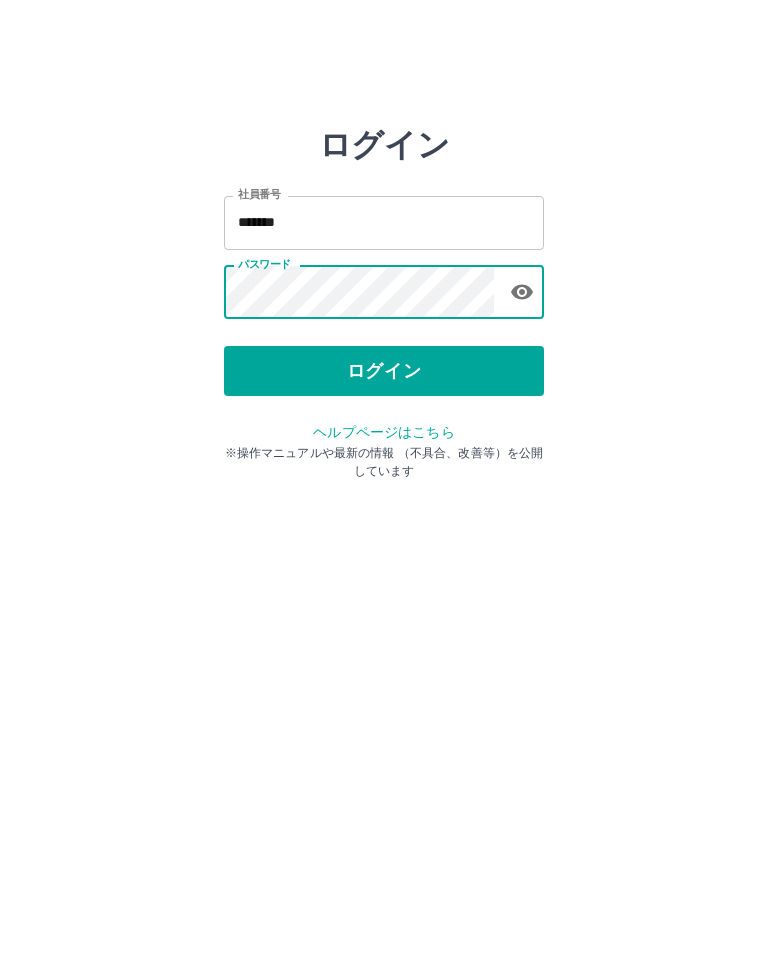 click on "ログイン" at bounding box center (384, 371) 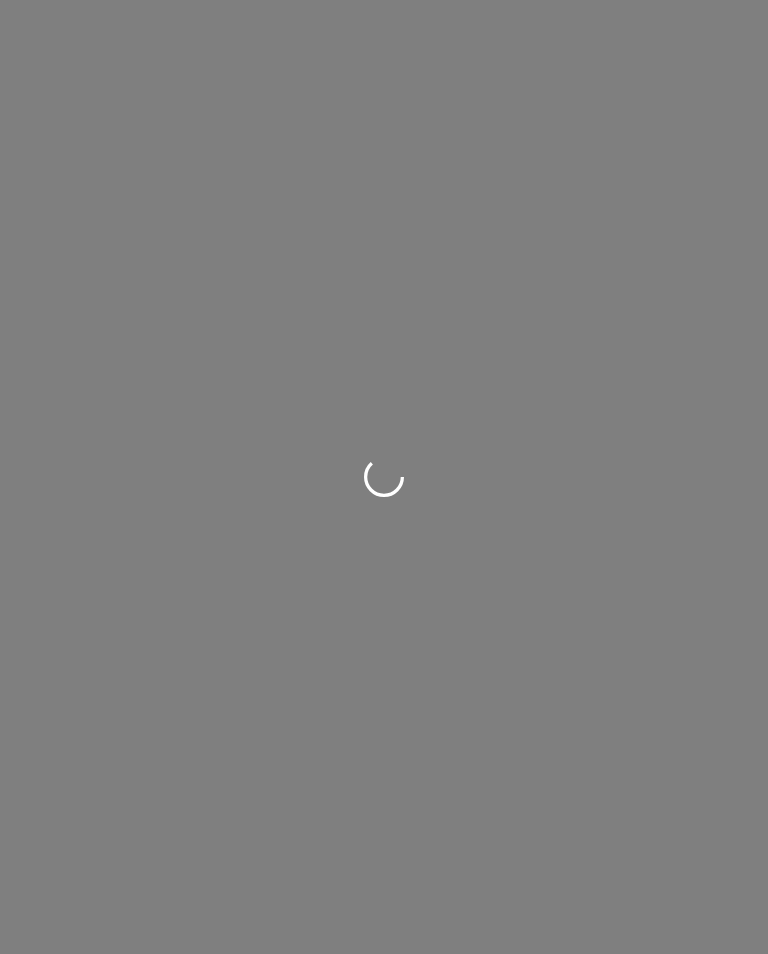 scroll, scrollTop: 0, scrollLeft: 0, axis: both 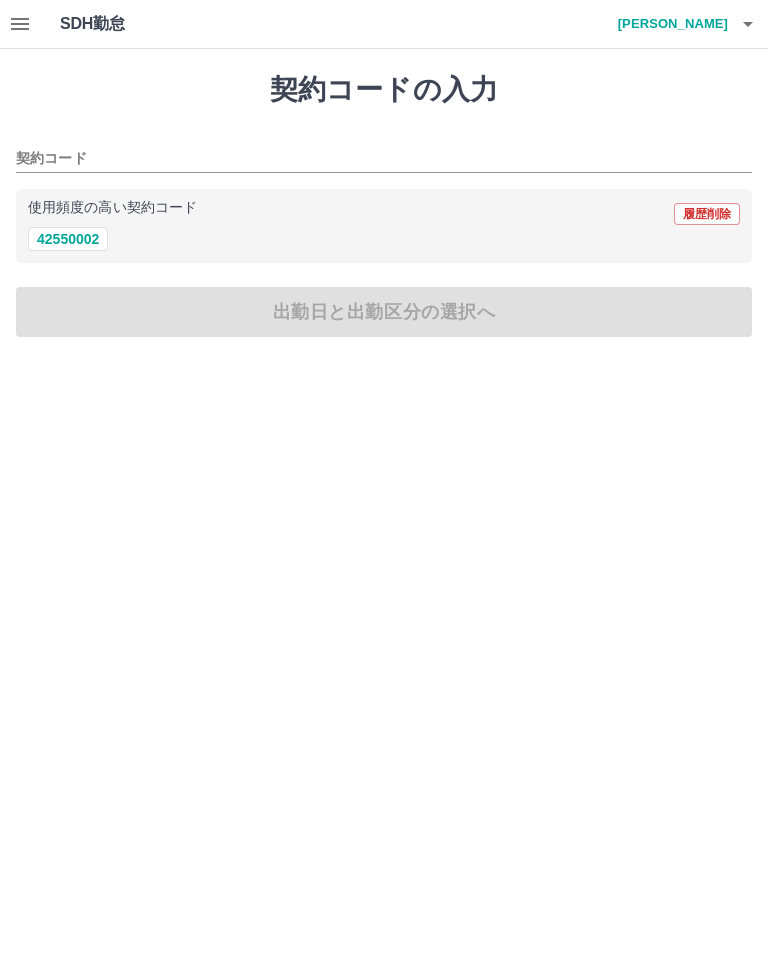 click on "42550002" at bounding box center [68, 239] 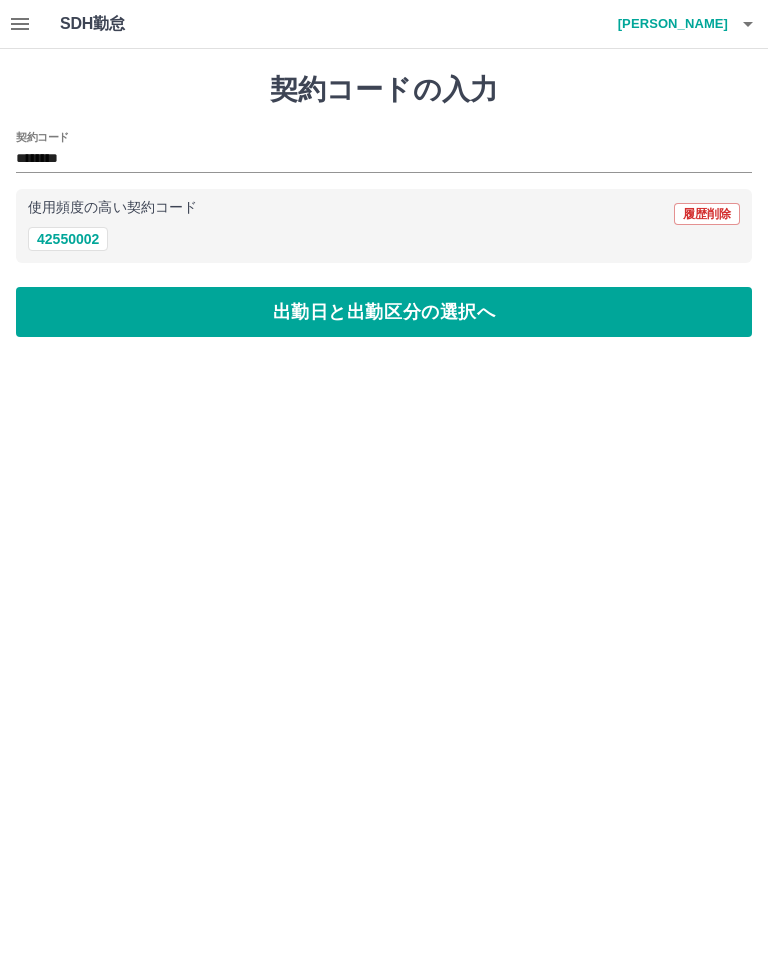 click on "出勤日と出勤区分の選択へ" at bounding box center [384, 312] 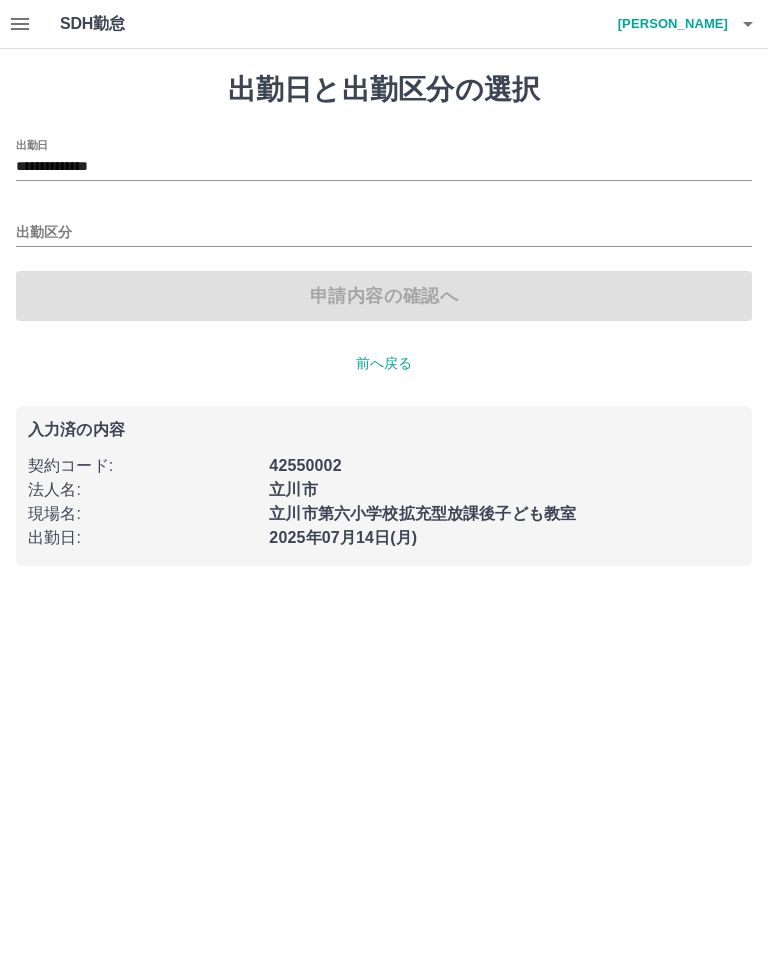 click on "出勤区分" at bounding box center (384, 233) 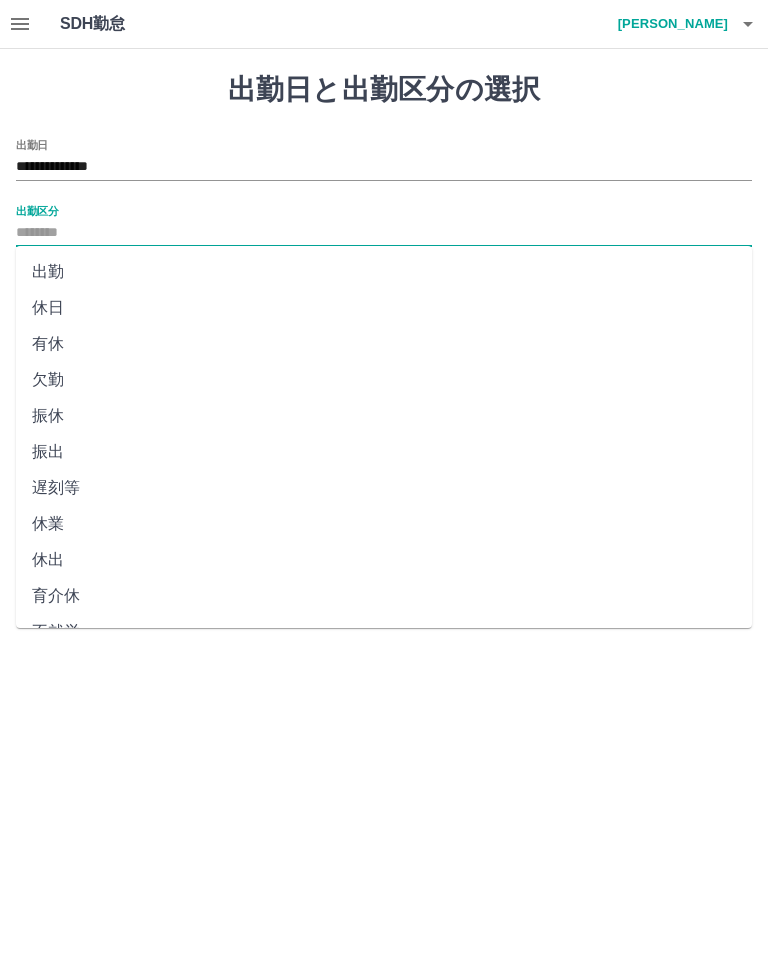 click on "出勤" at bounding box center [384, 272] 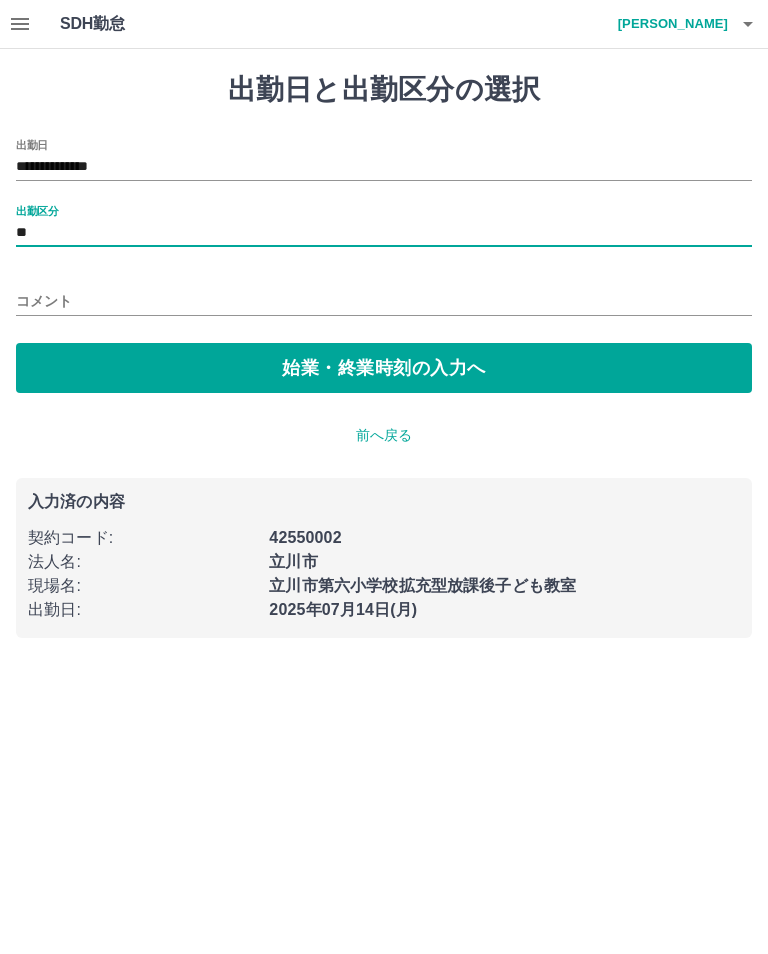 click on "始業・終業時刻の入力へ" at bounding box center (384, 368) 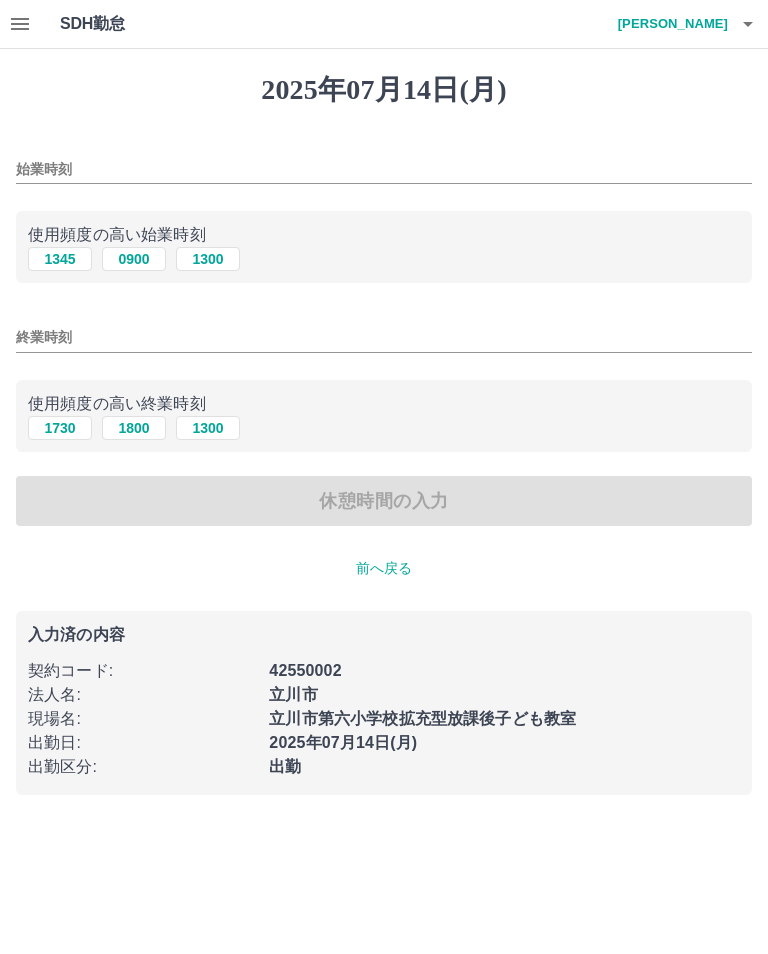 click on "0900" at bounding box center [134, 259] 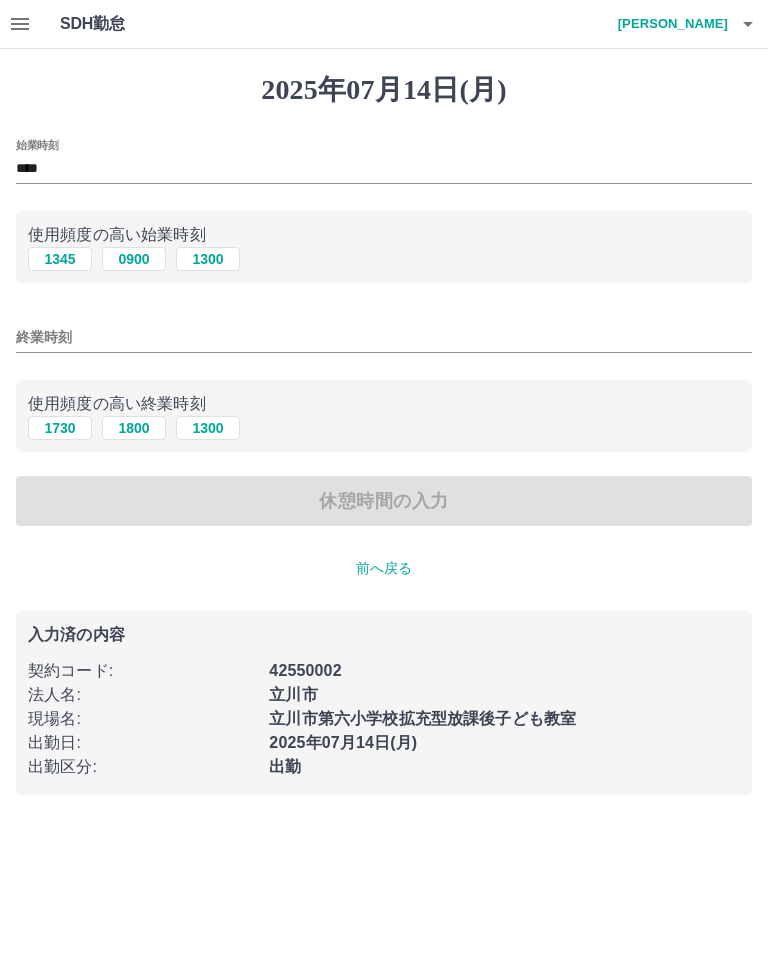 click on "1800" at bounding box center (134, 428) 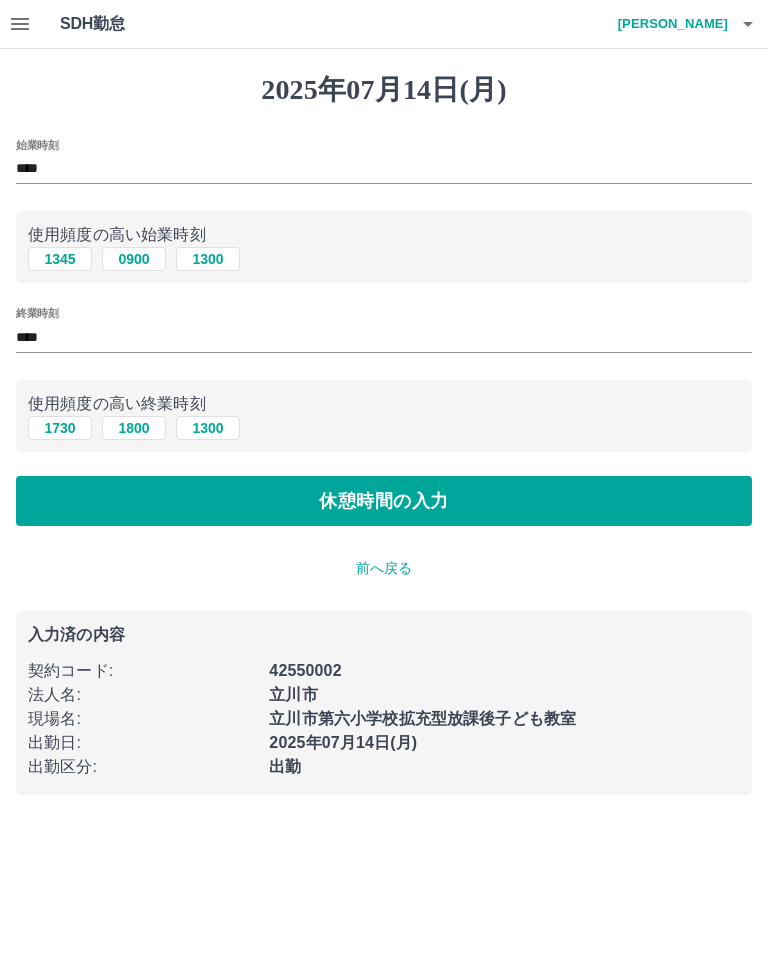 click on "休憩時間の入力" at bounding box center [384, 501] 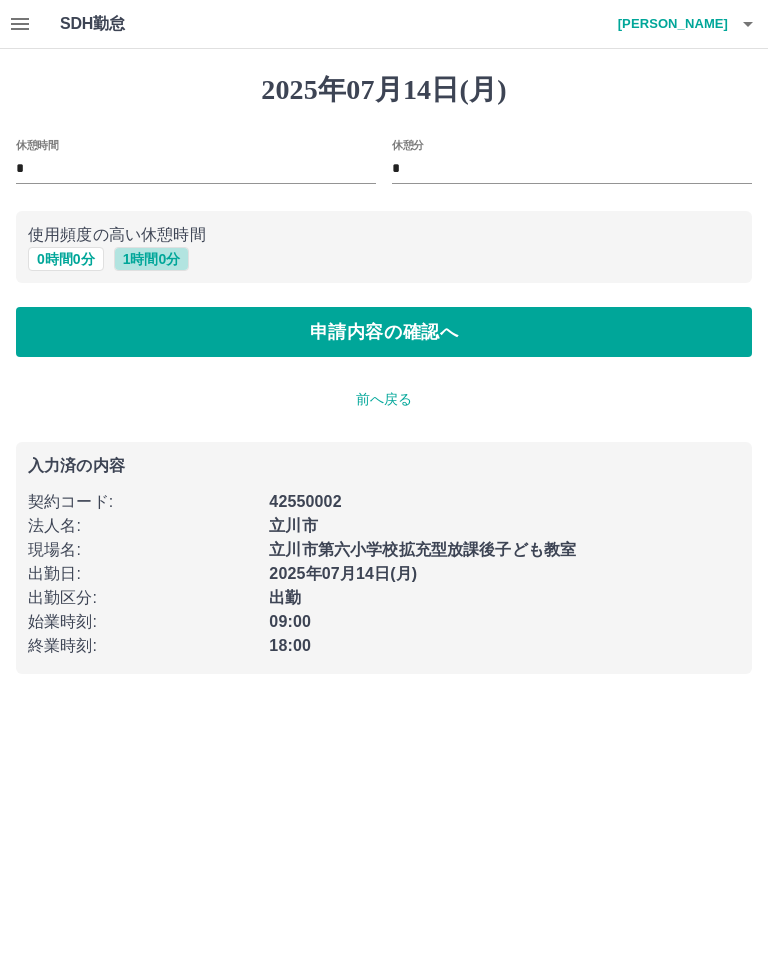 click on "1 時間 0 分" at bounding box center [152, 259] 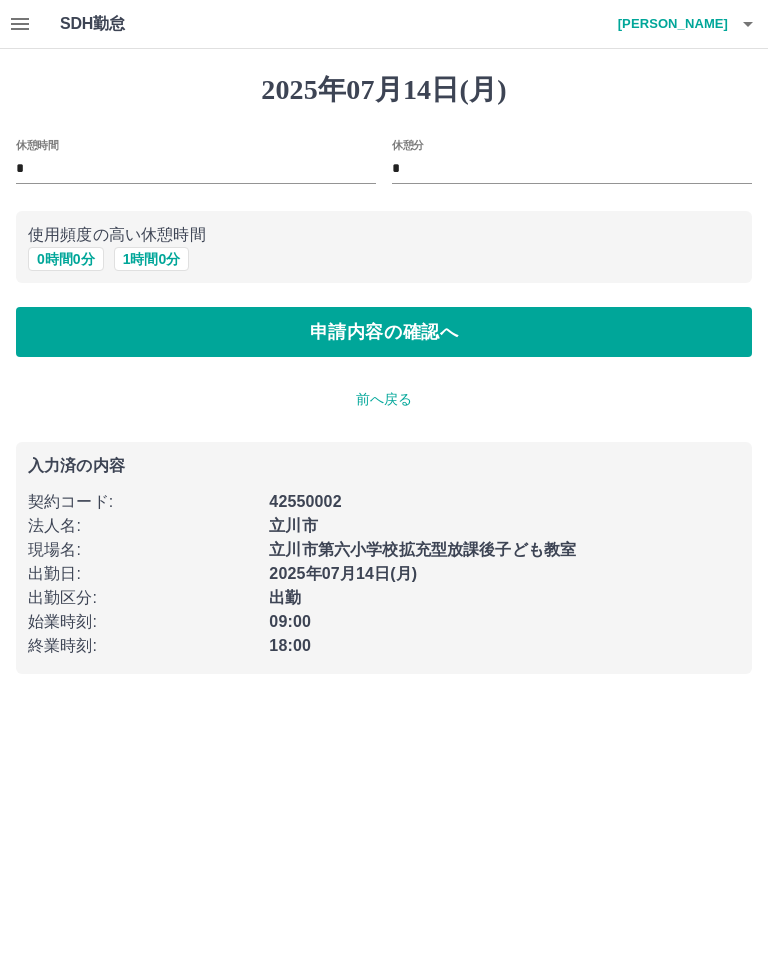 click on "申請内容の確認へ" at bounding box center [384, 332] 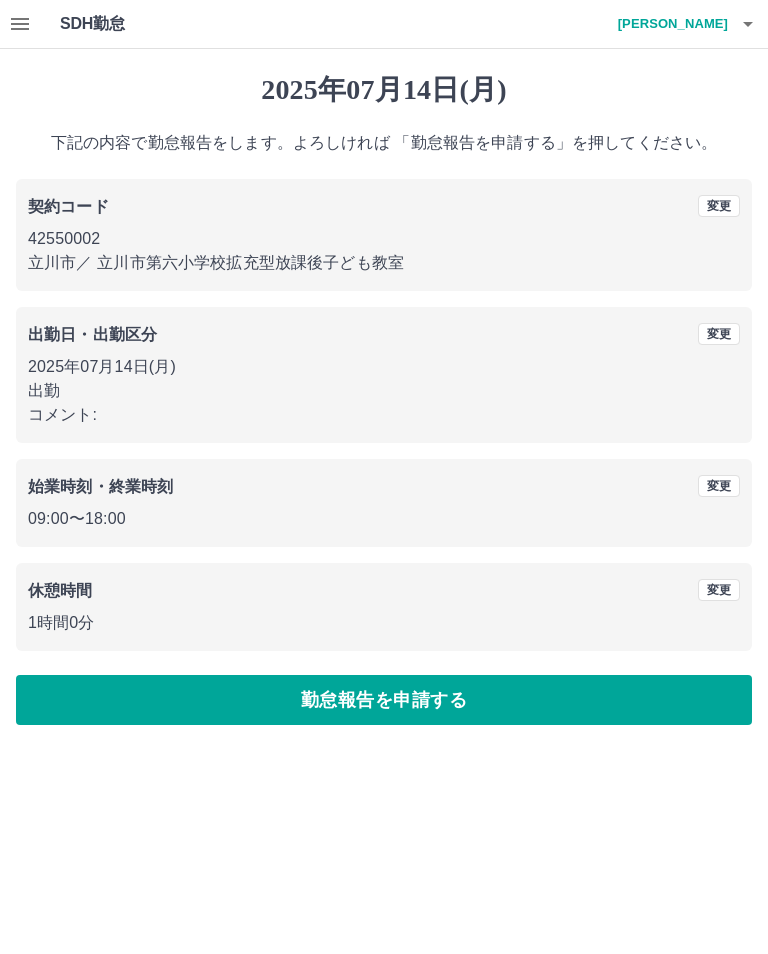 click on "勤怠報告を申請する" at bounding box center (384, 700) 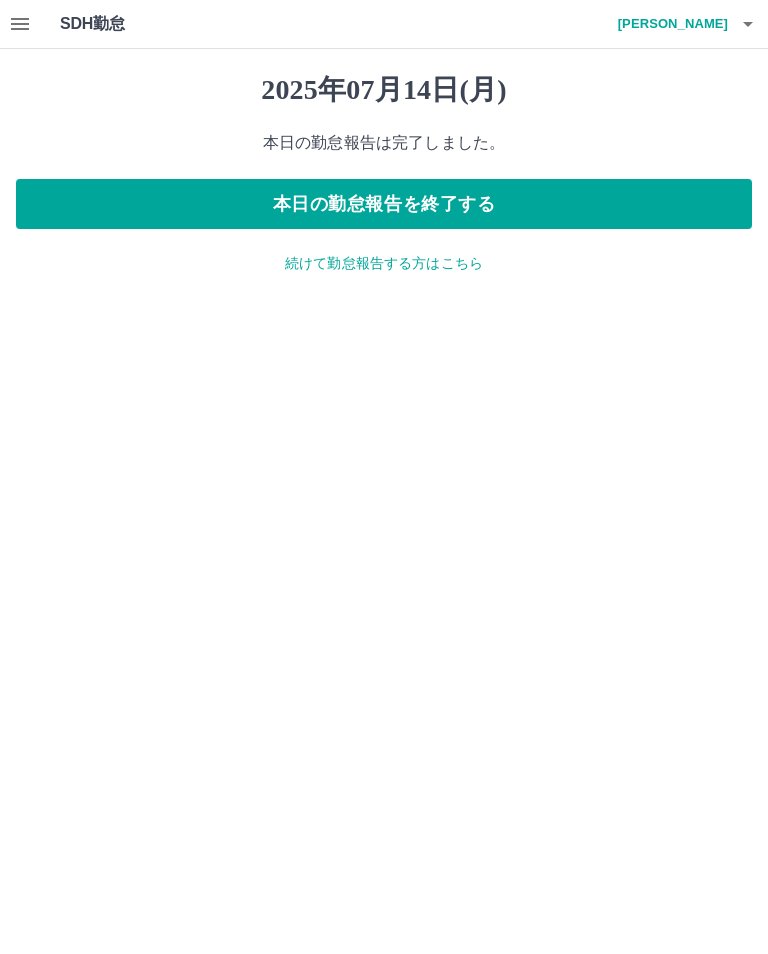 click on "本日の勤怠報告を終了する" at bounding box center [384, 204] 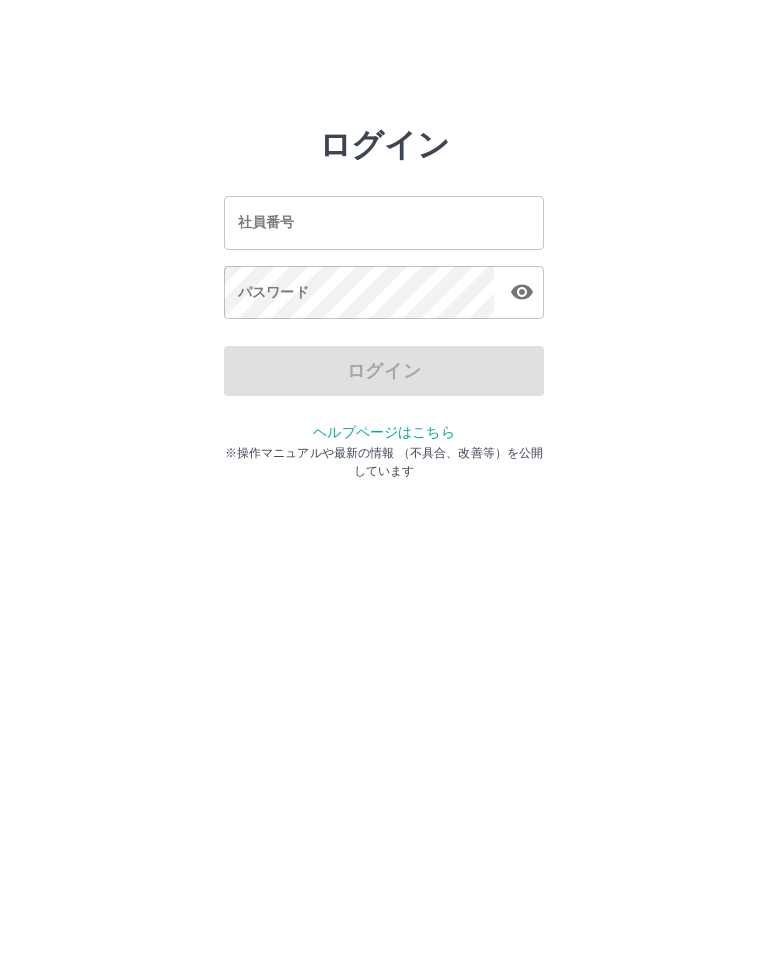scroll, scrollTop: 0, scrollLeft: 0, axis: both 